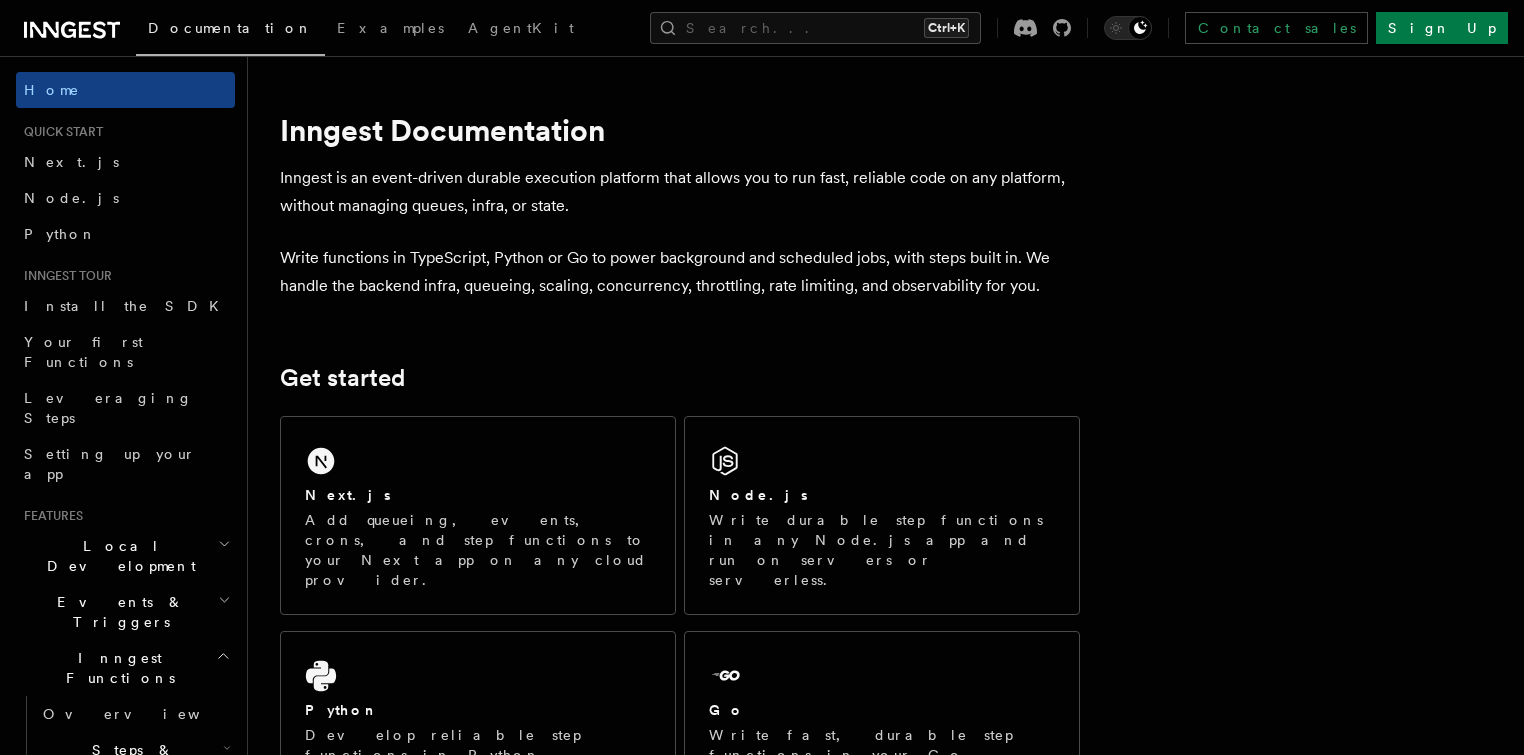 scroll, scrollTop: 0, scrollLeft: 0, axis: both 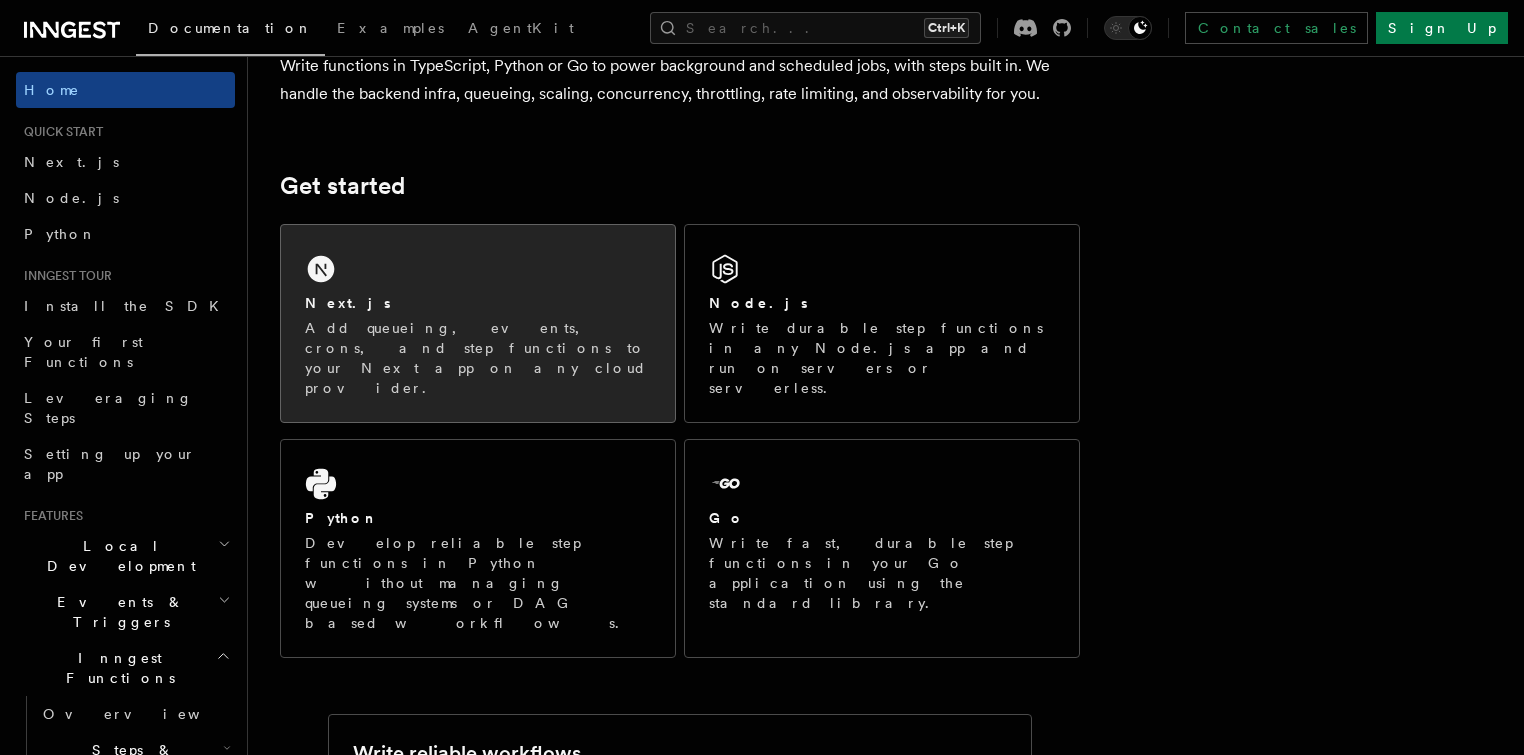 click on "Next.js" at bounding box center (478, 303) 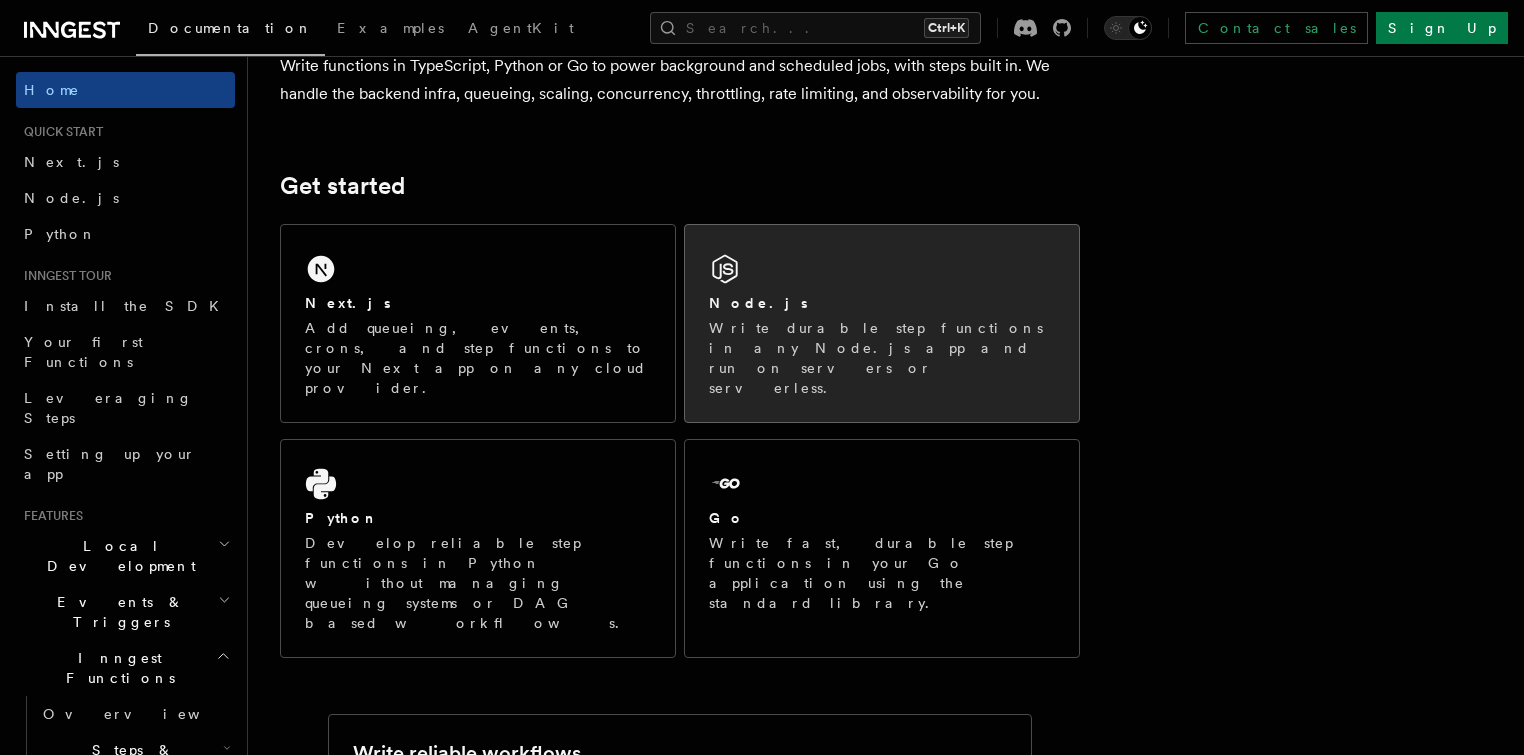 click on "Node.js" at bounding box center [882, 303] 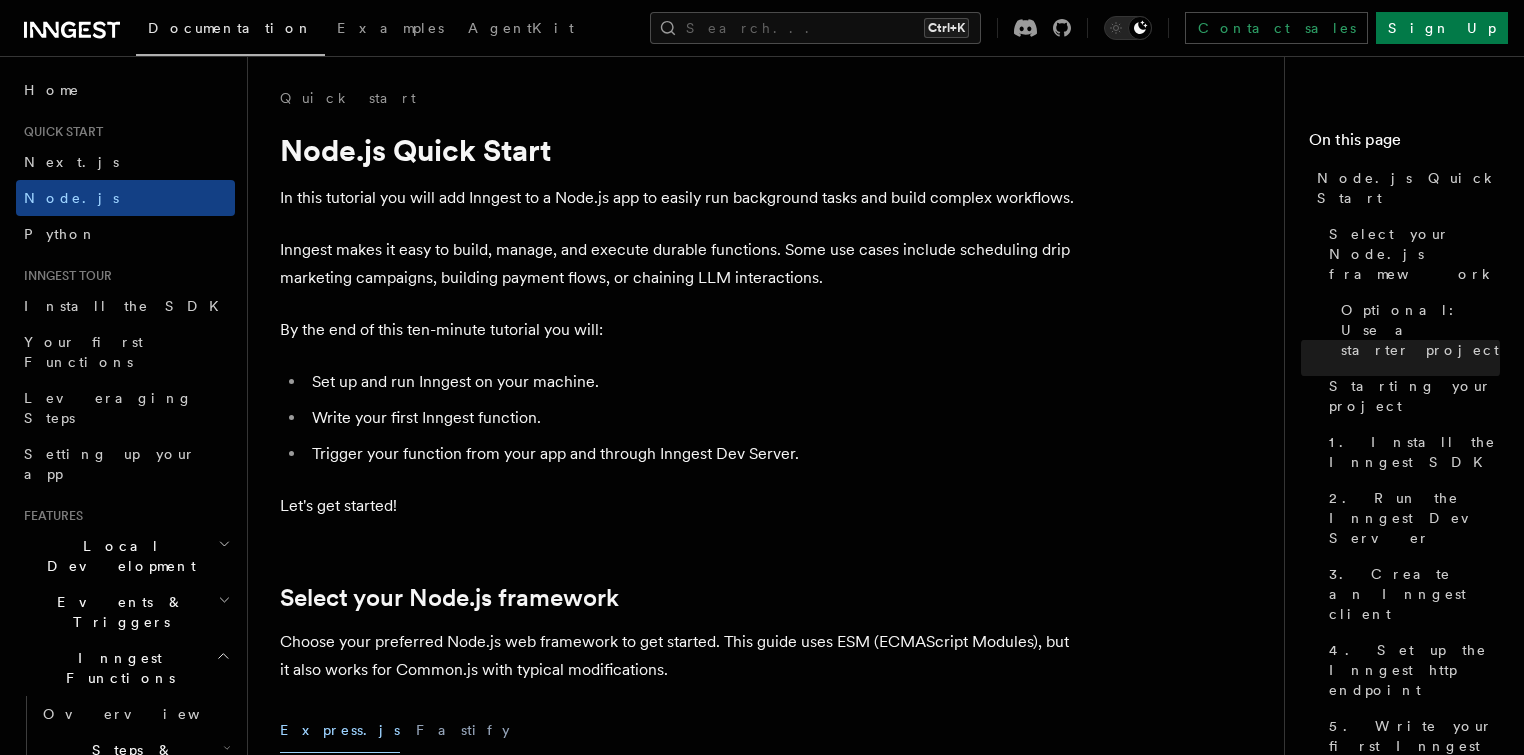 scroll, scrollTop: 2032, scrollLeft: 0, axis: vertical 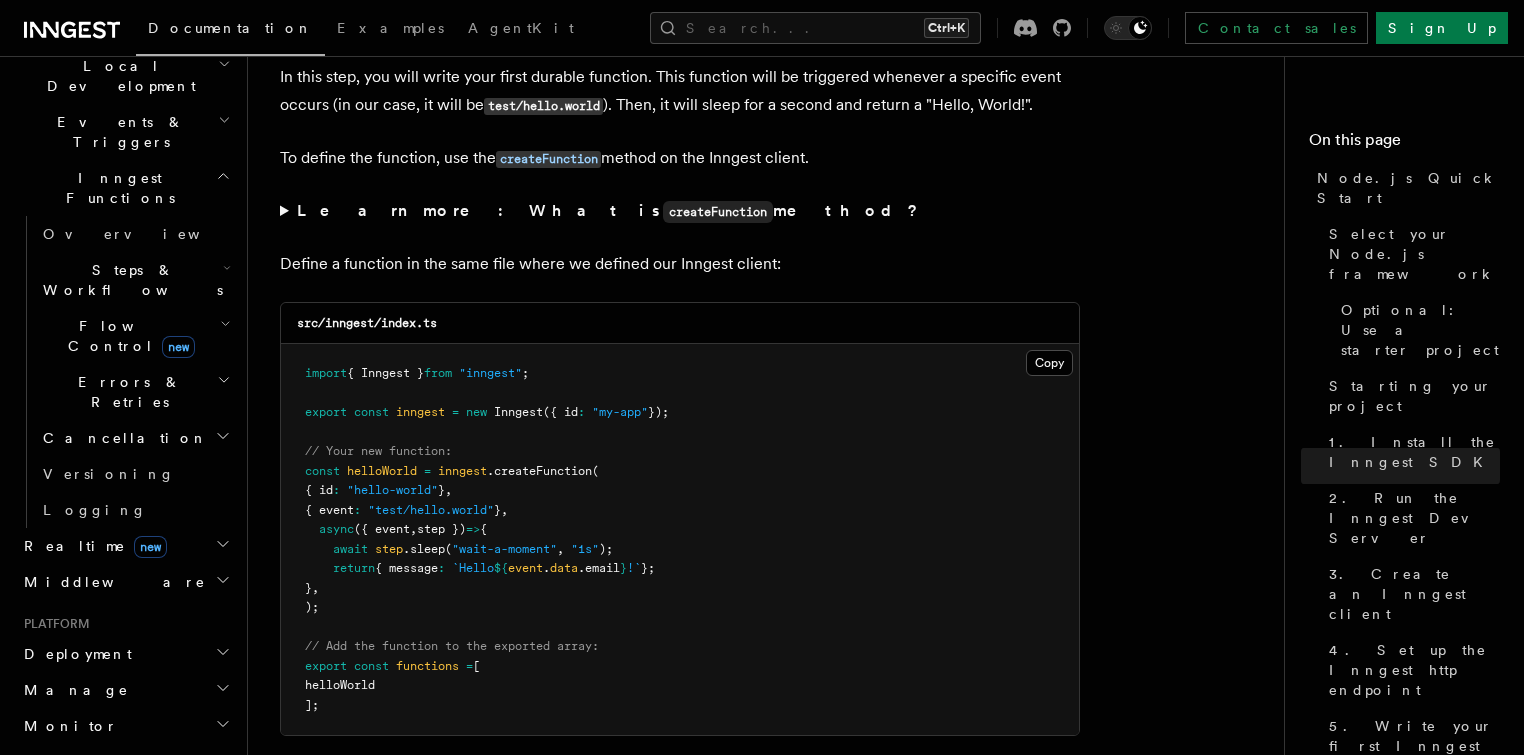 click on "Monitor" at bounding box center (125, 726) 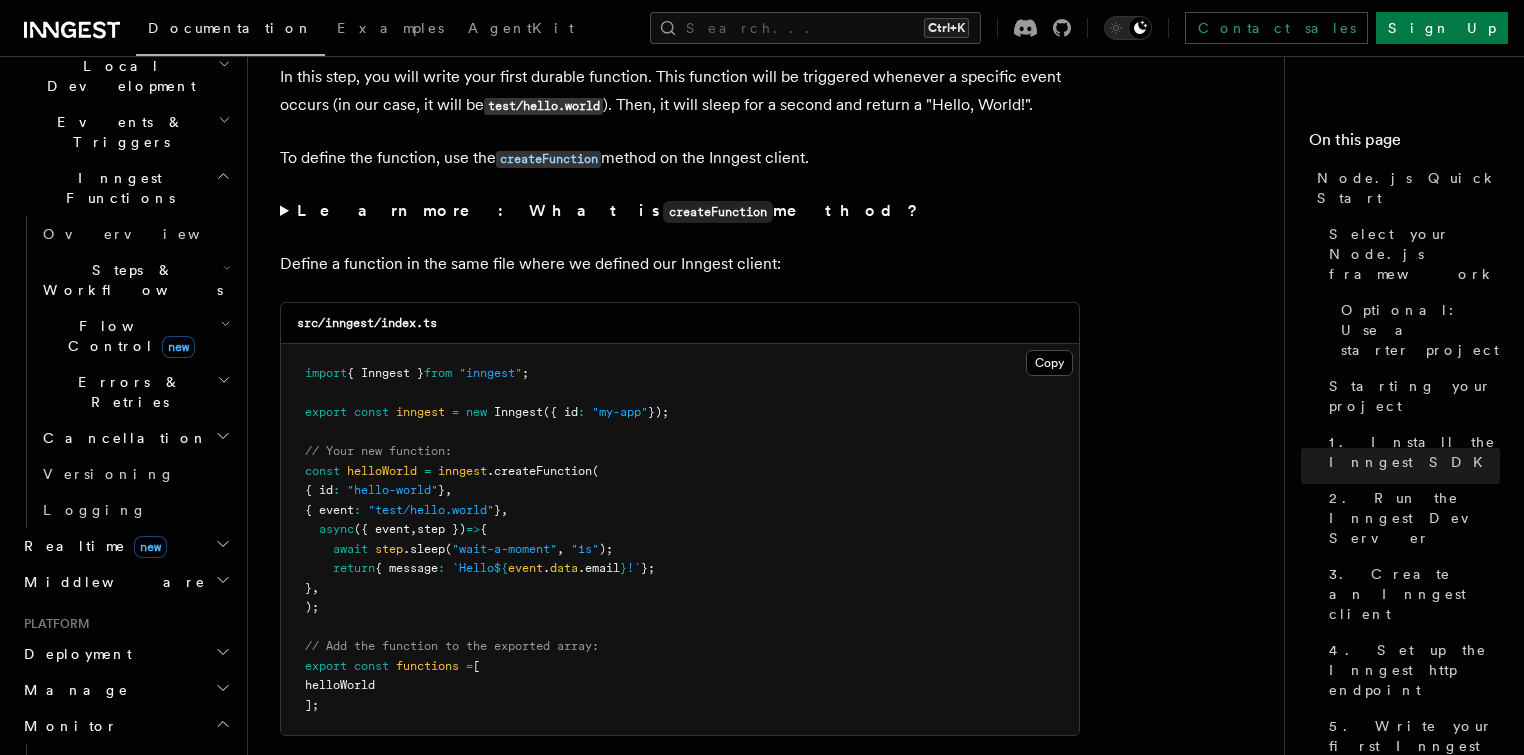click on "Monitor" at bounding box center (125, 726) 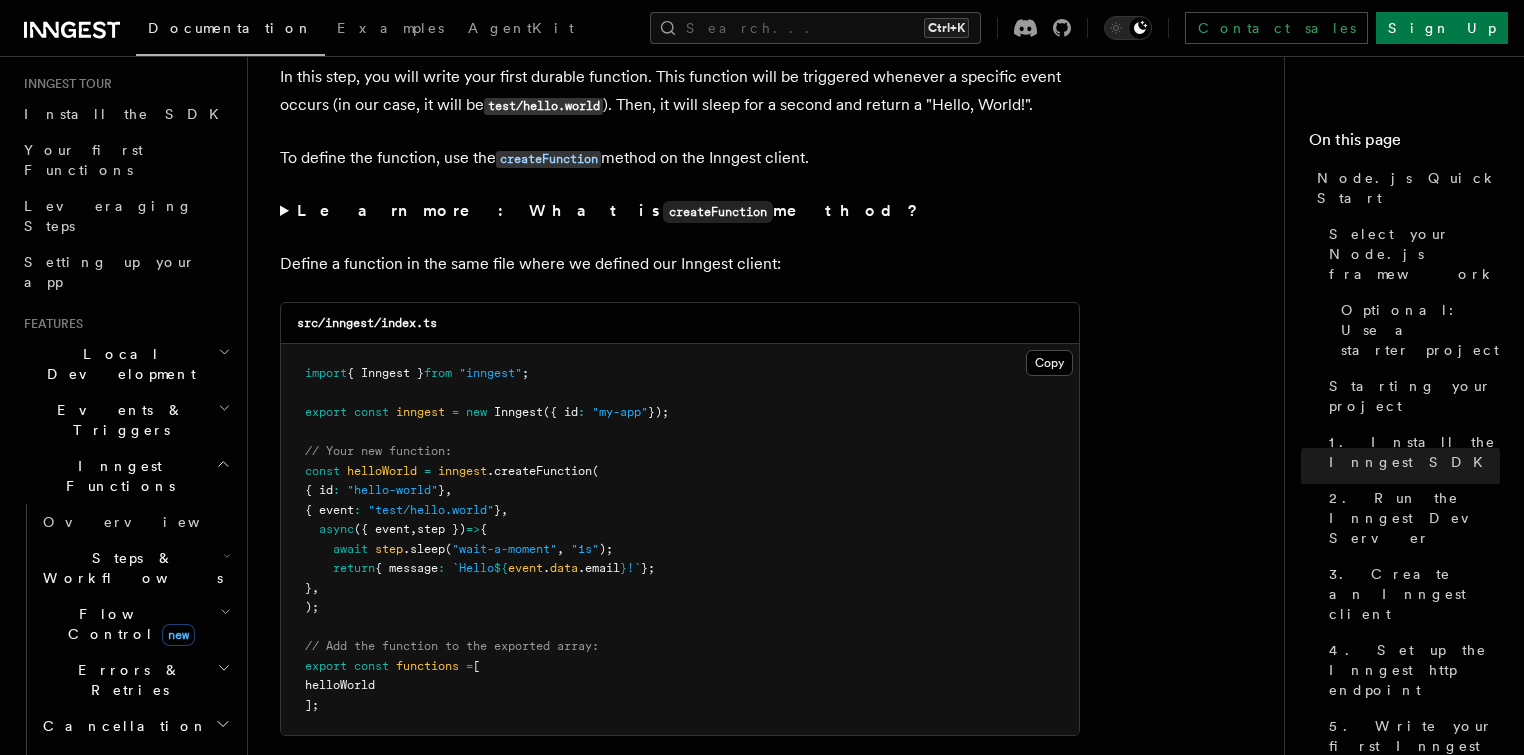 scroll, scrollTop: 0, scrollLeft: 0, axis: both 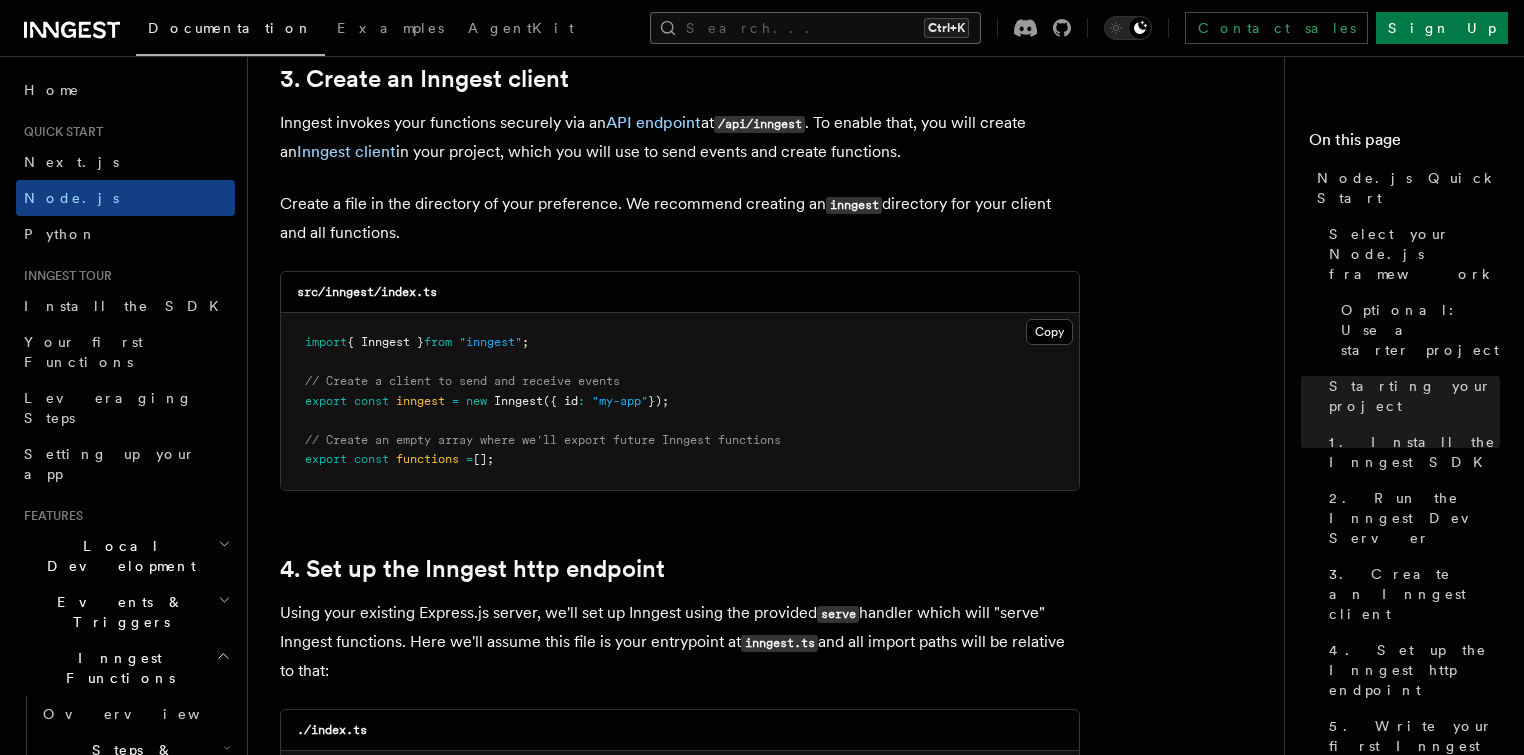 click on "Search... Ctrl+K" at bounding box center (815, 28) 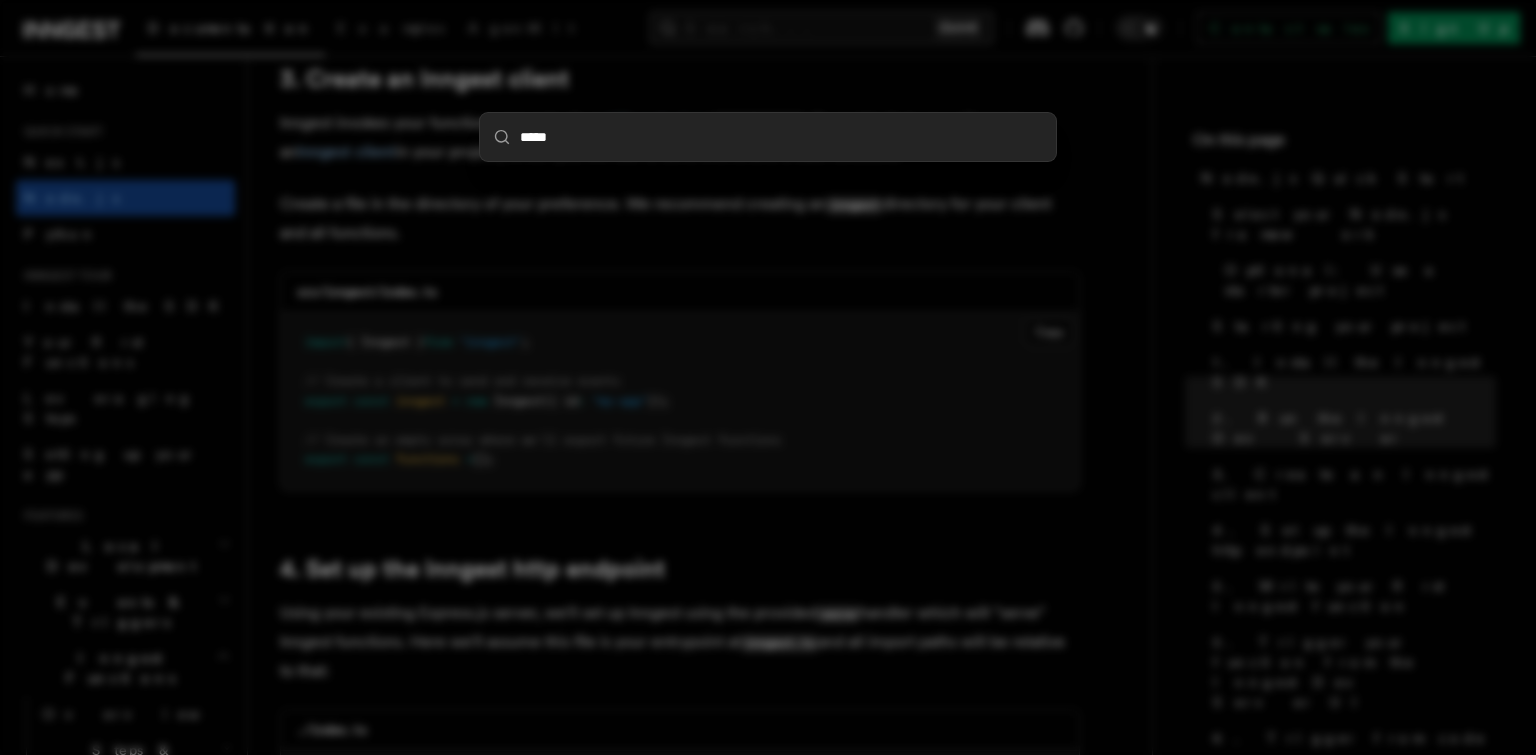 type on "******" 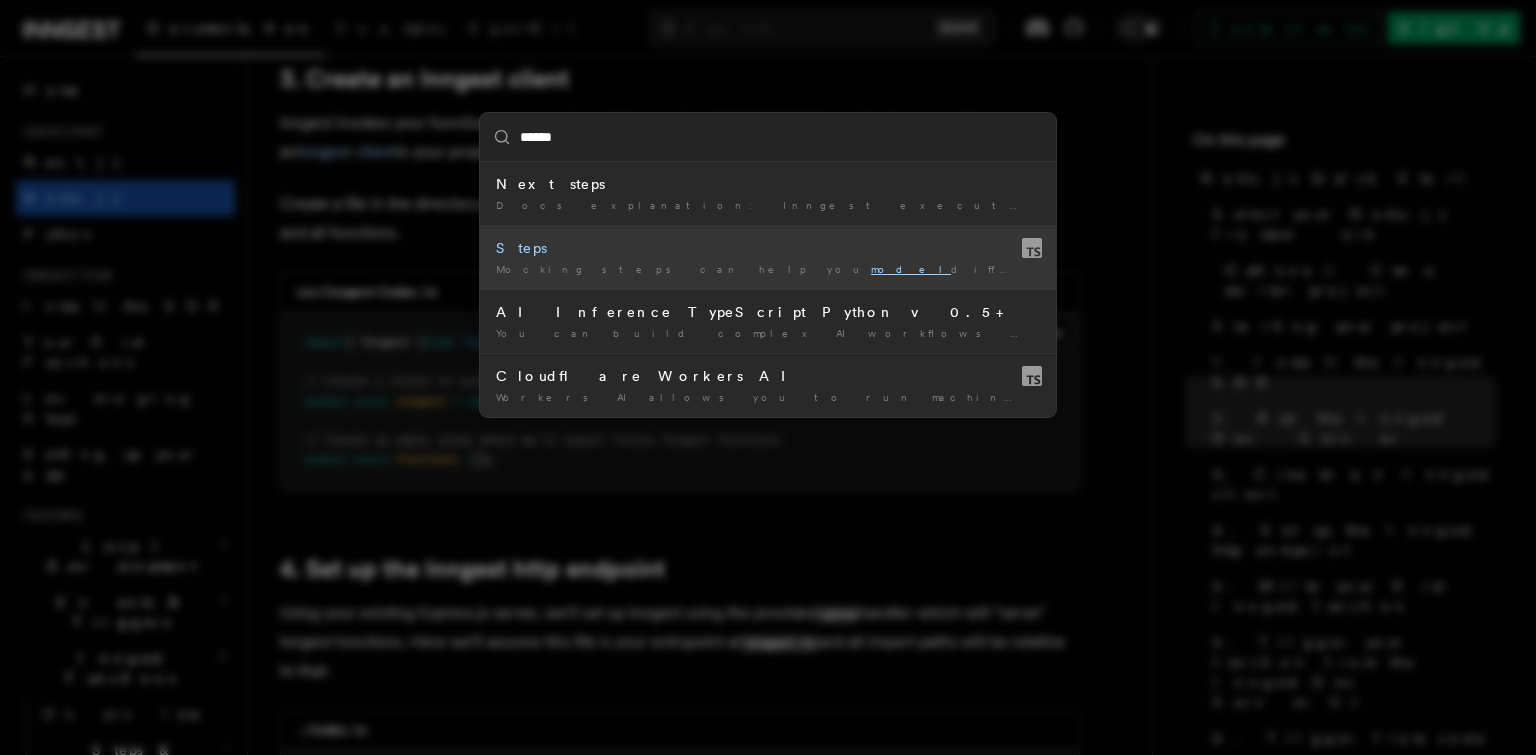type 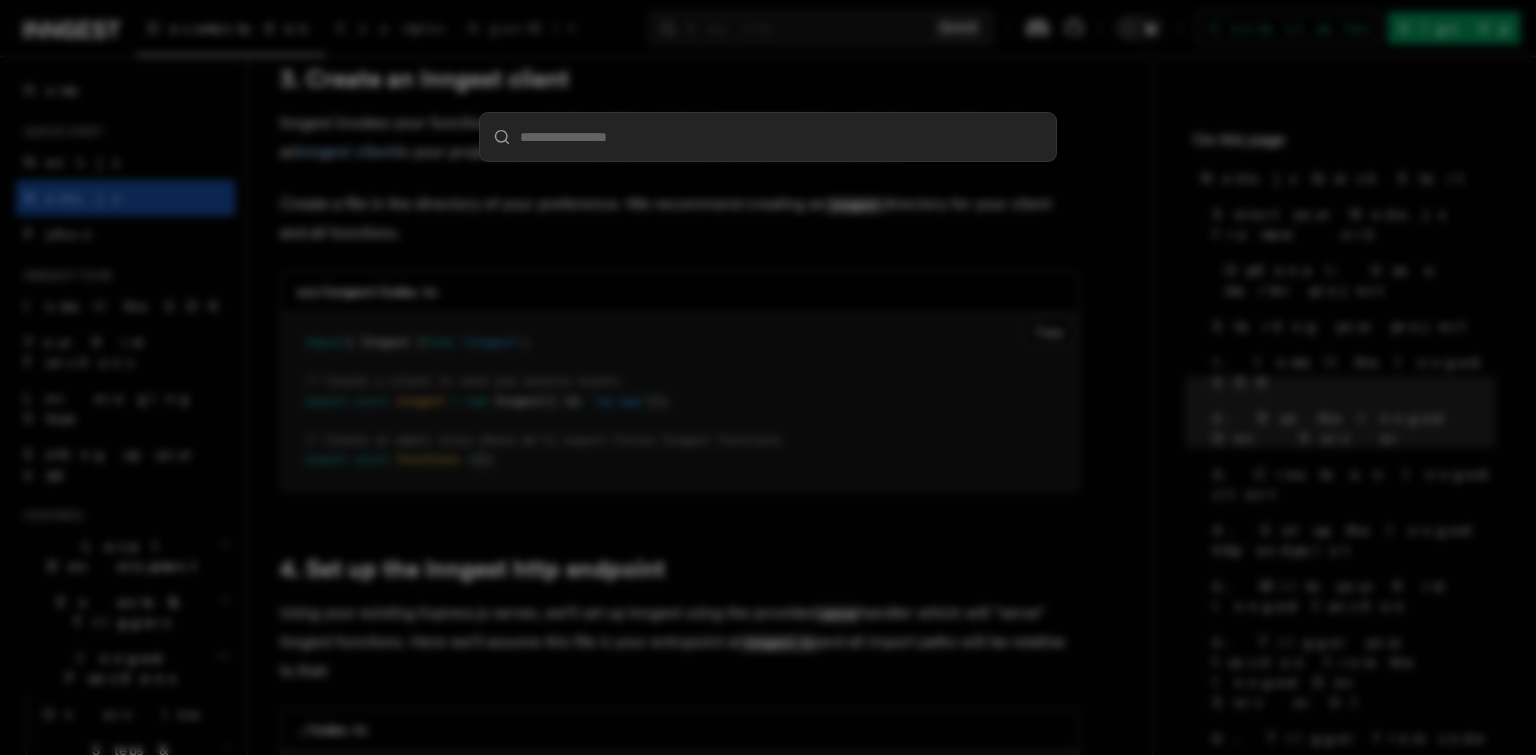 click at bounding box center [768, 377] 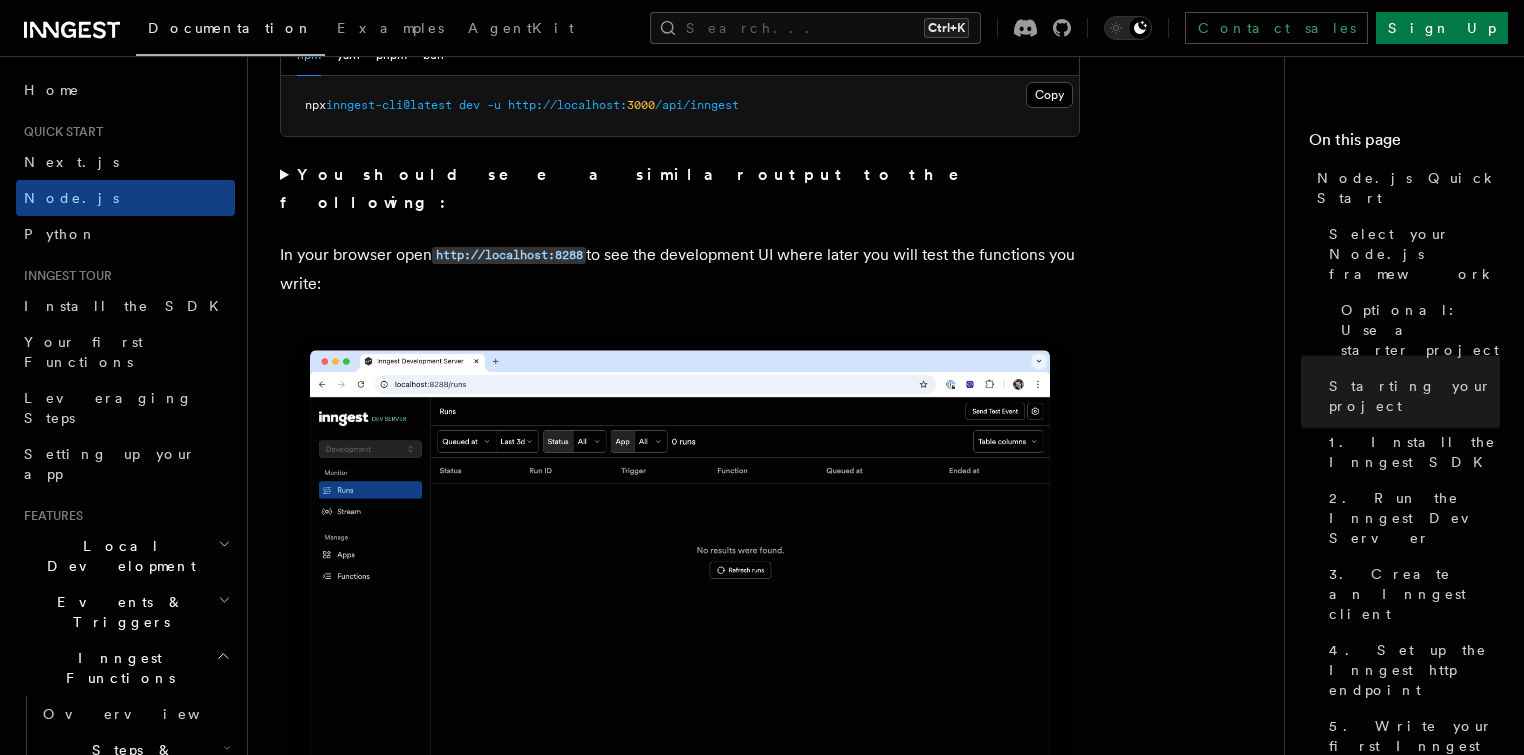 scroll, scrollTop: 1728, scrollLeft: 0, axis: vertical 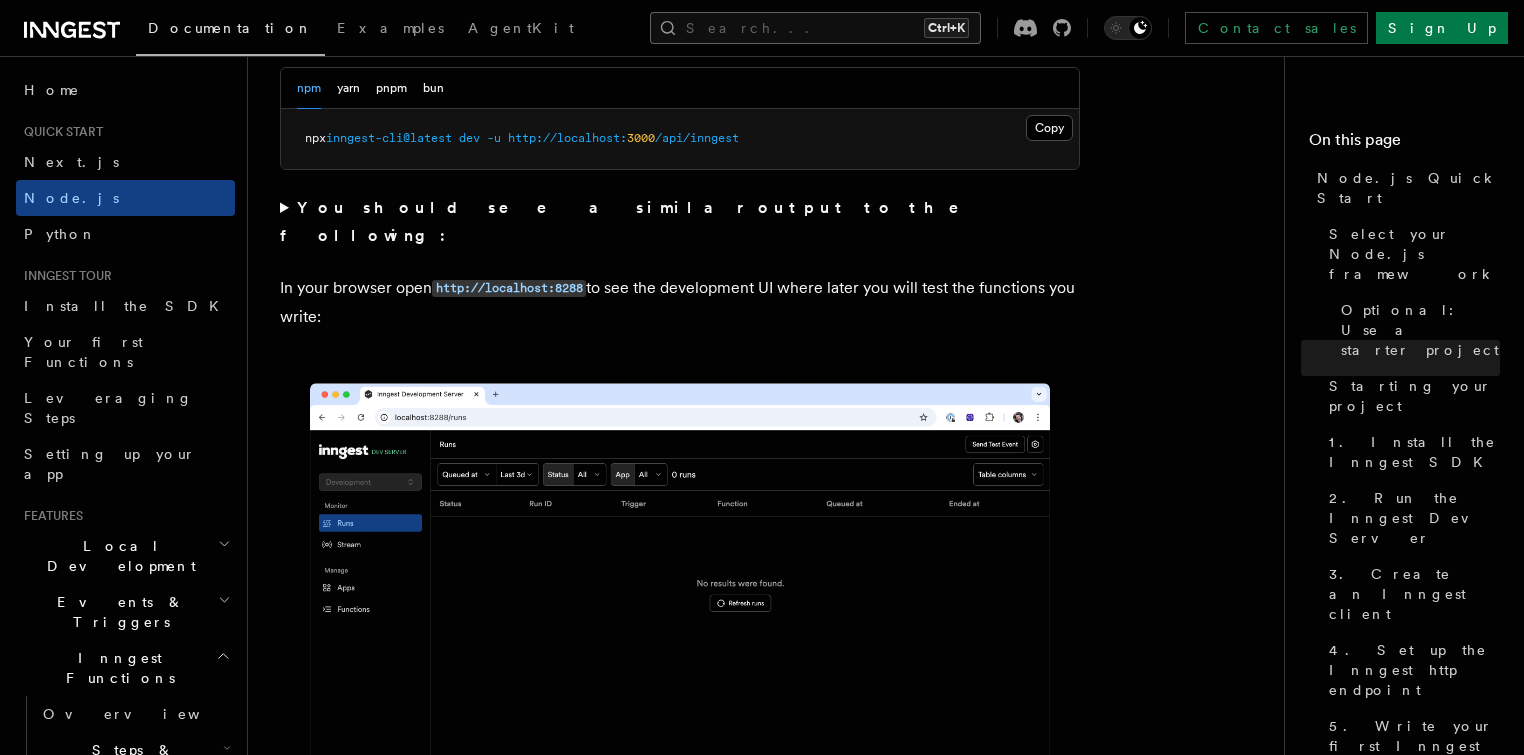 click on "Search... Ctrl+K" at bounding box center (815, 28) 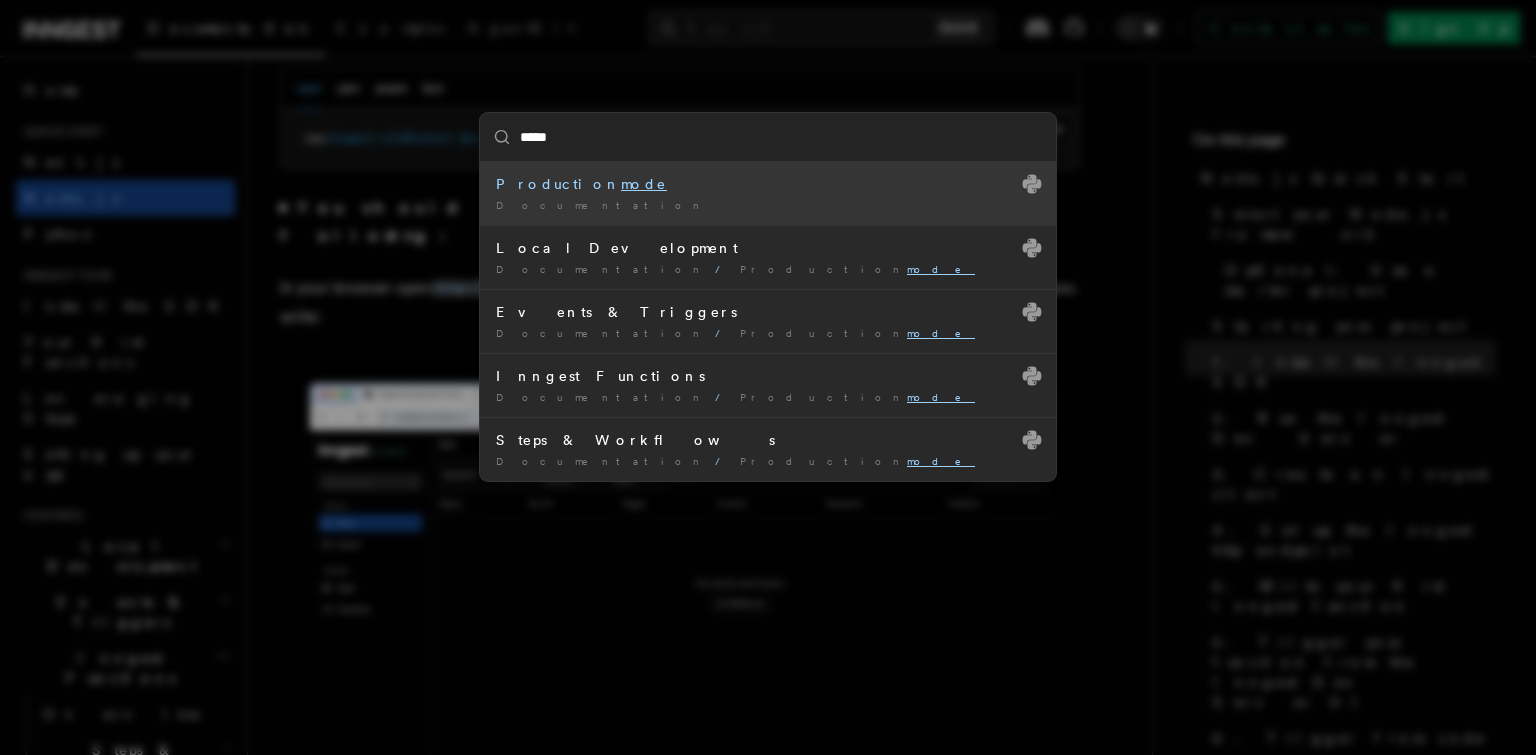 type on "******" 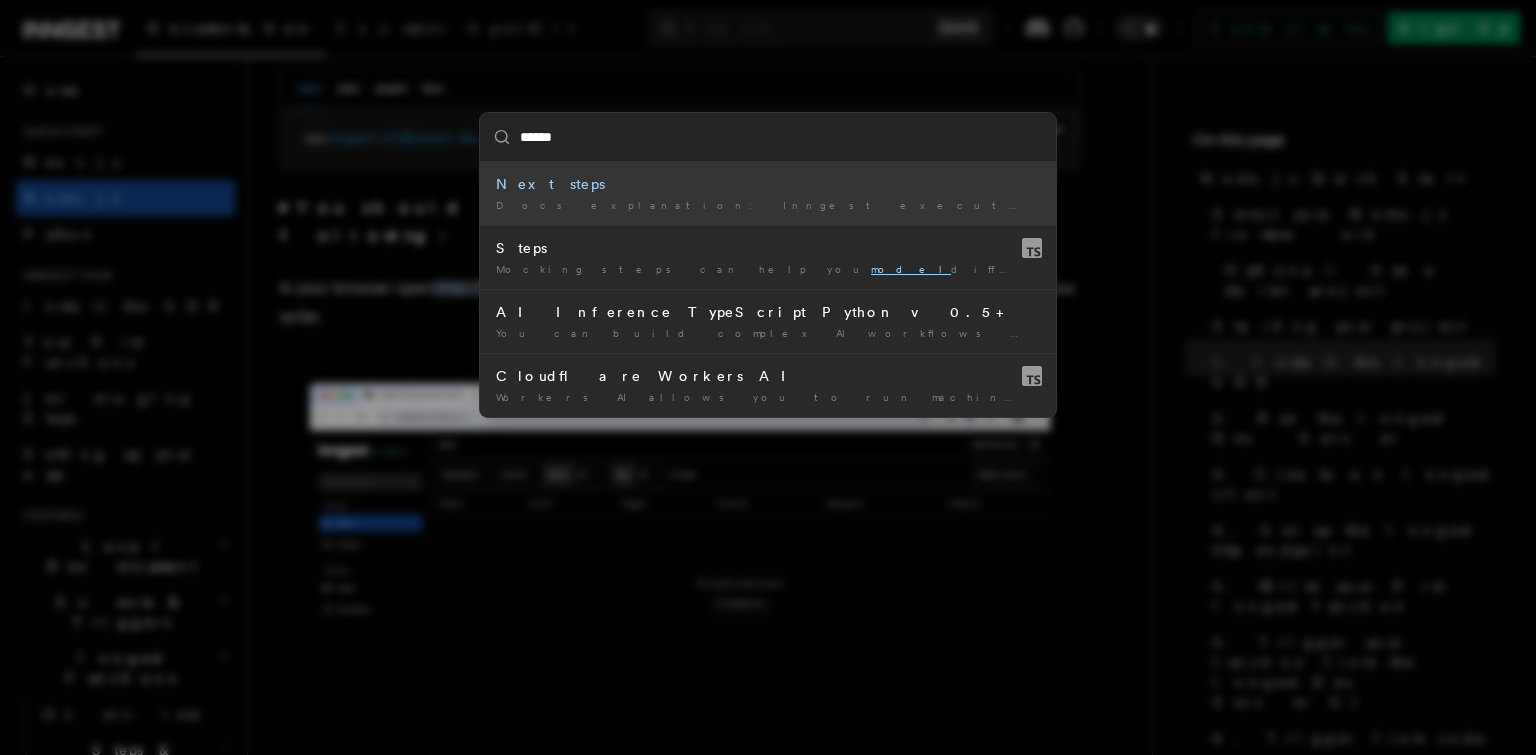 click on "Next steps Docs explanation: Inngest execution  model .
Docs guide: multi-step functions …" at bounding box center [768, 193] 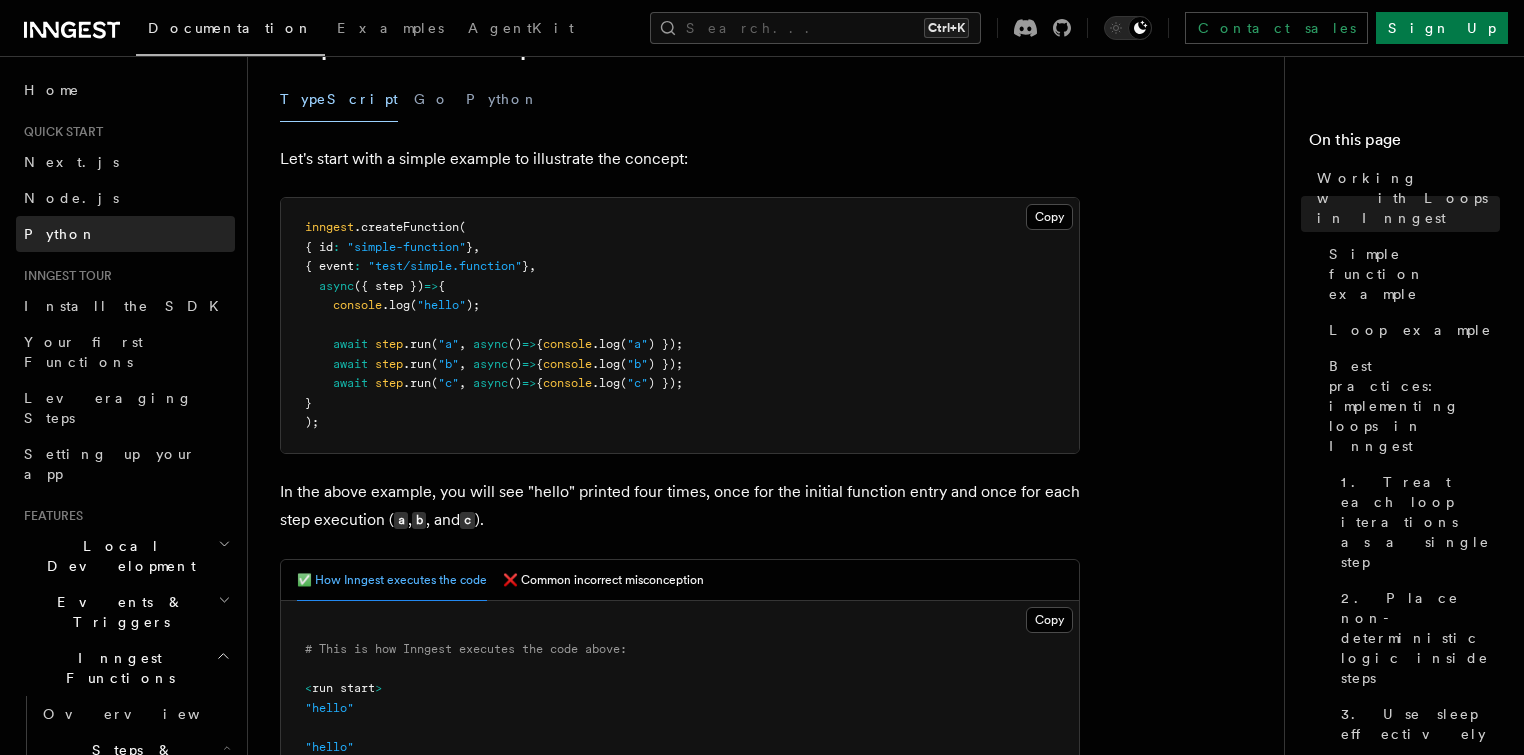 scroll, scrollTop: 0, scrollLeft: 0, axis: both 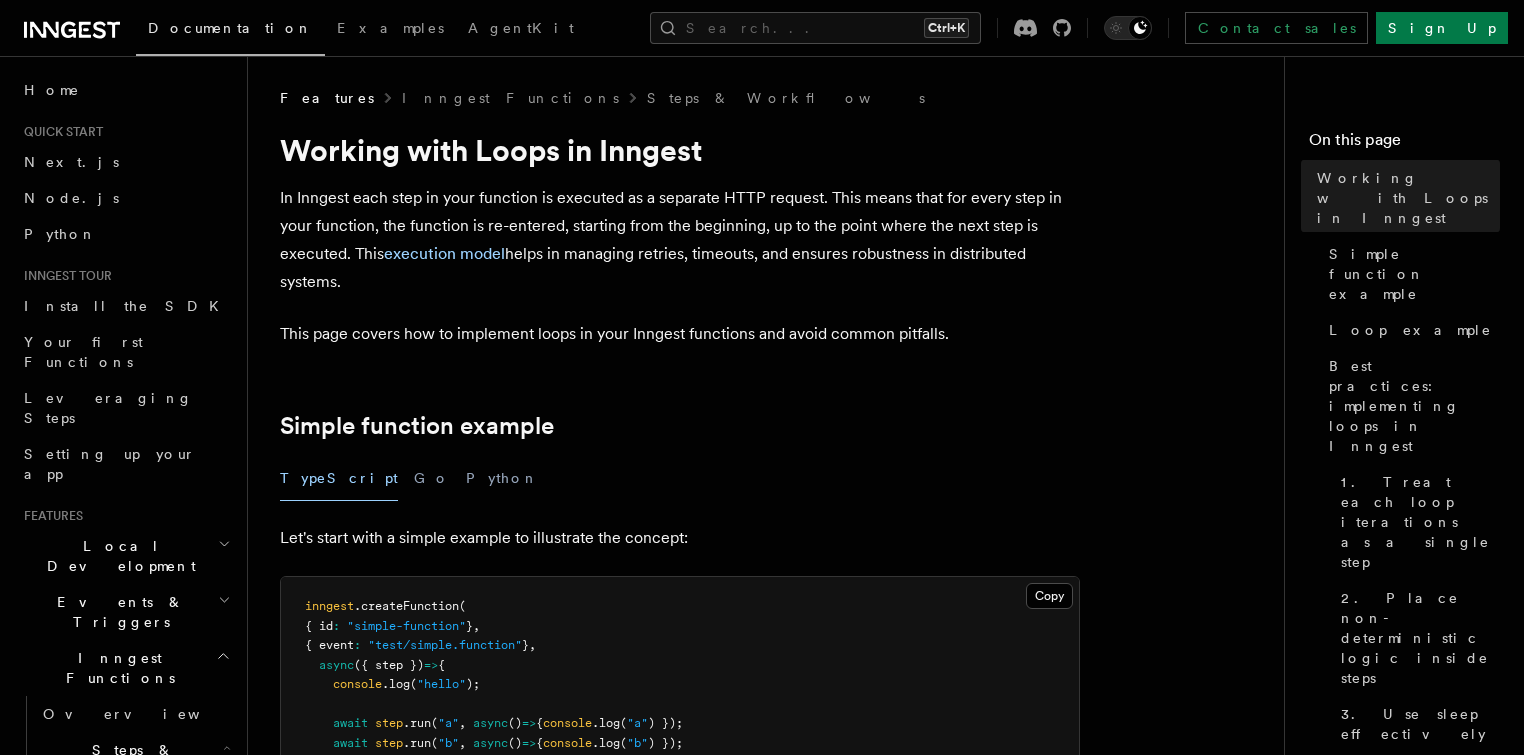 click on "Quick start" at bounding box center (59, 132) 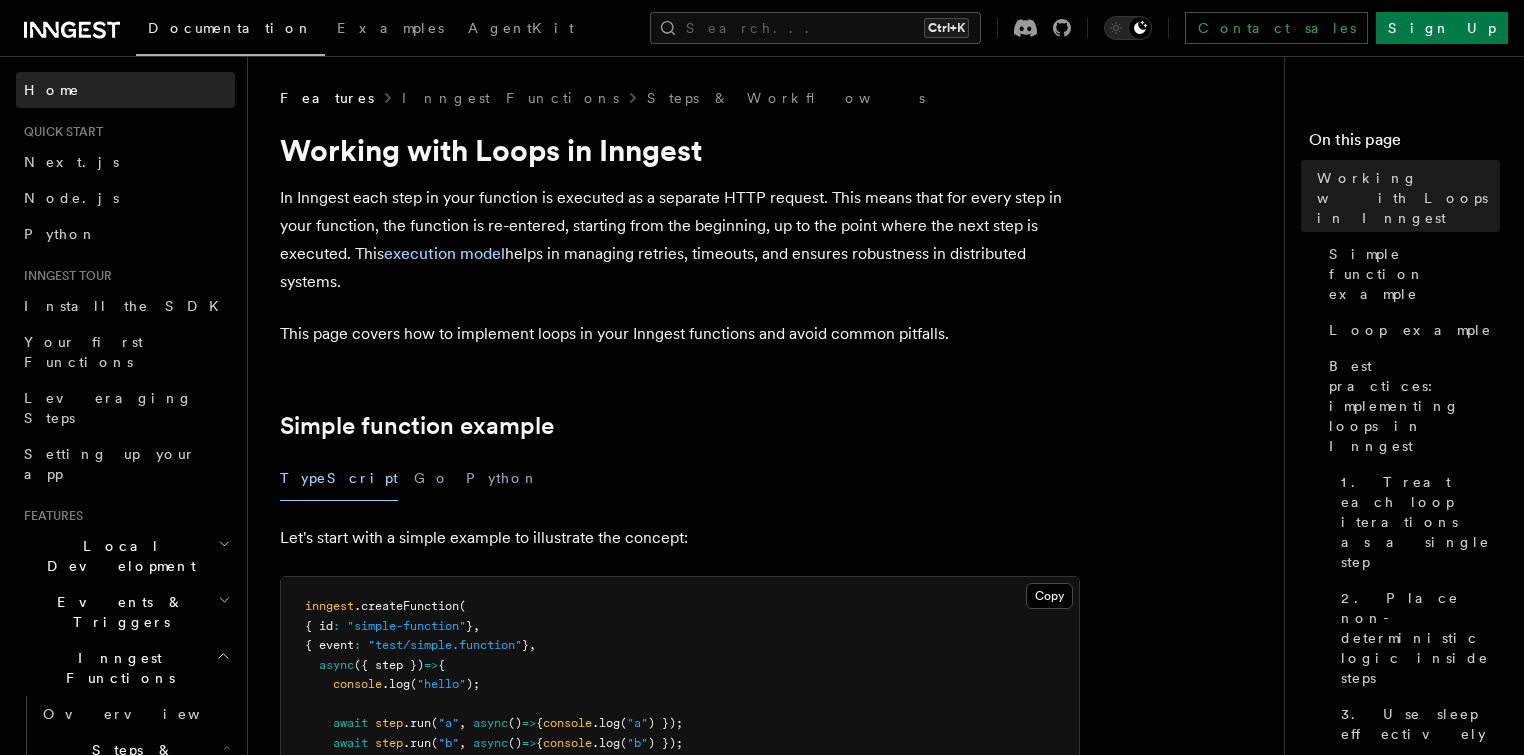 click on "Home" at bounding box center [52, 90] 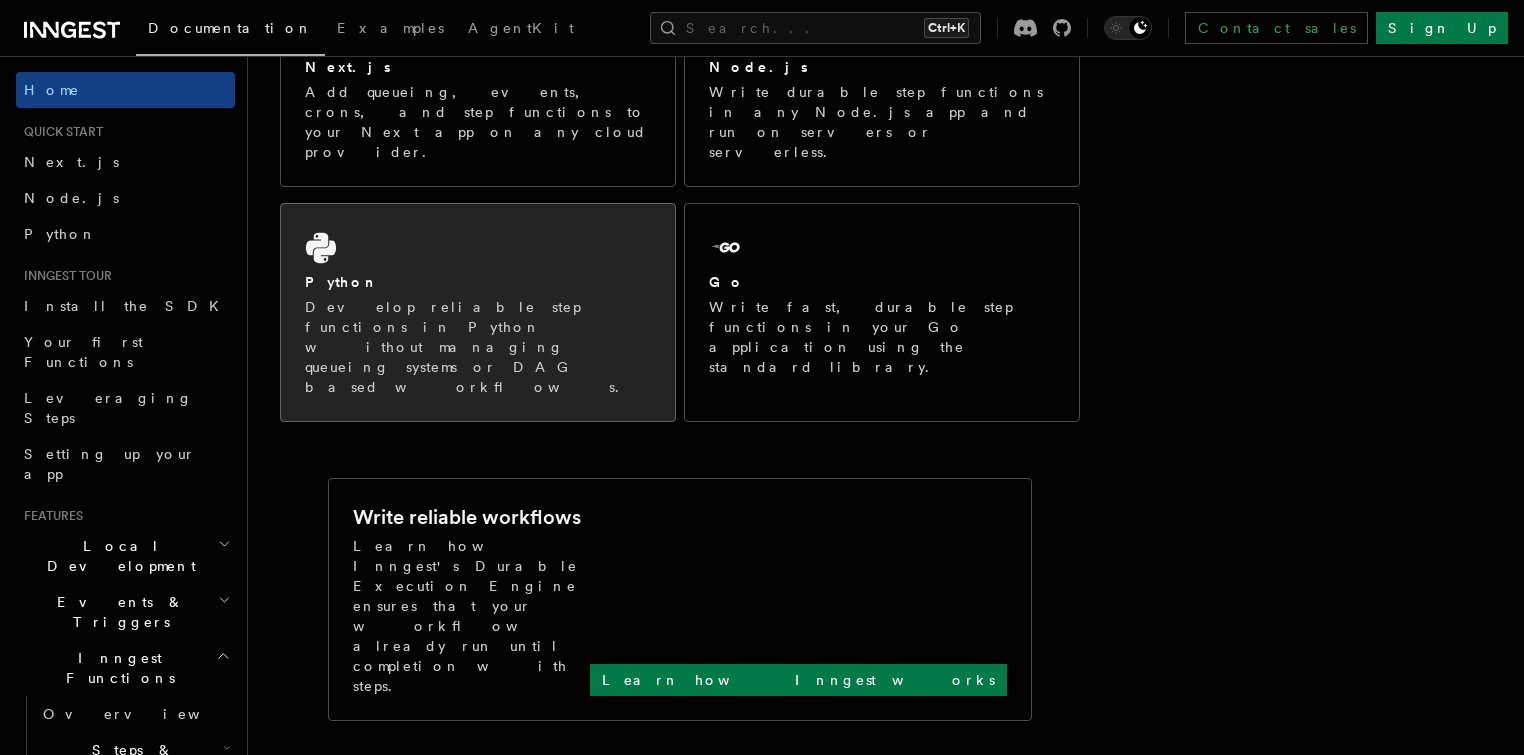 scroll, scrollTop: 384, scrollLeft: 0, axis: vertical 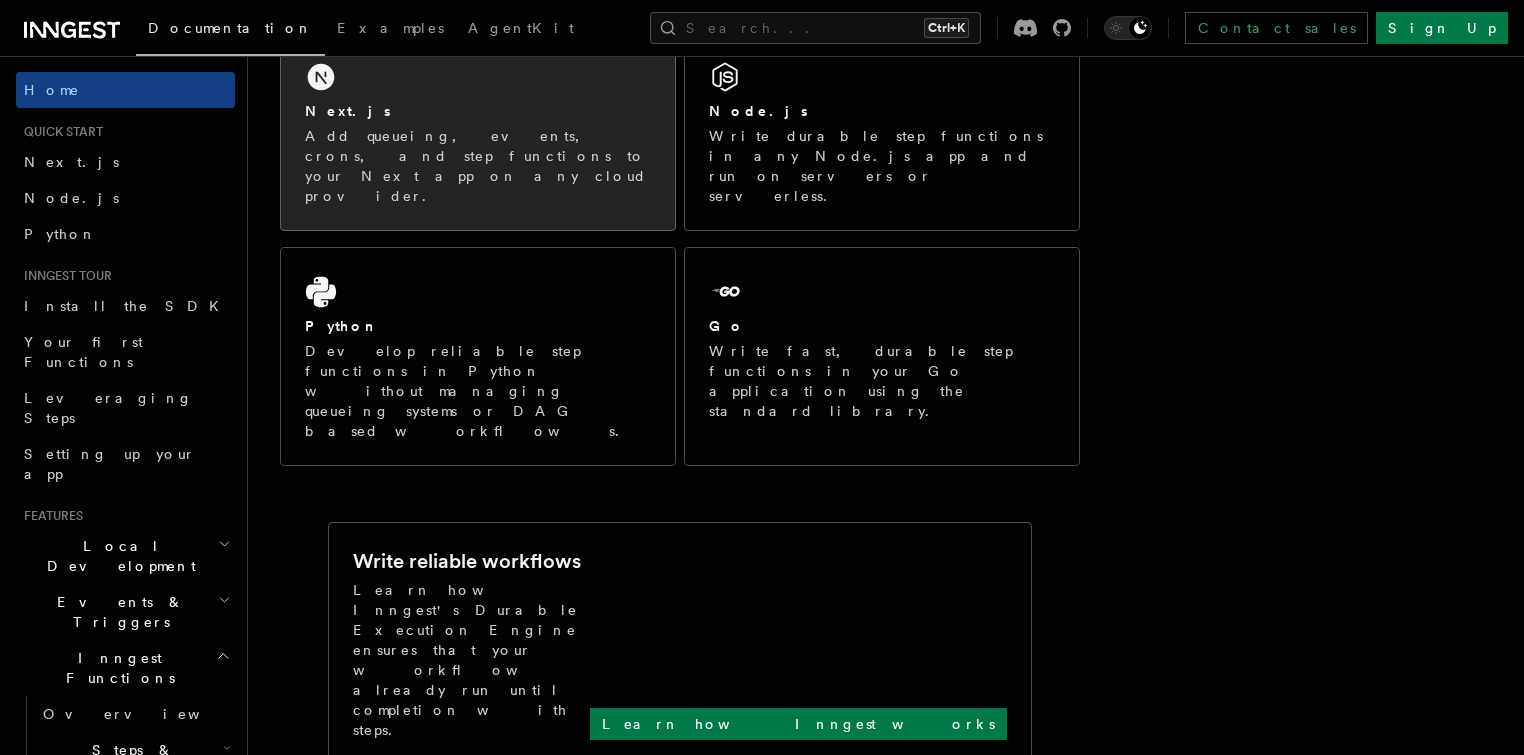 click on "Next.js Add queueing, events, crons, and step functions to your Next app on any cloud provider." at bounding box center (478, 131) 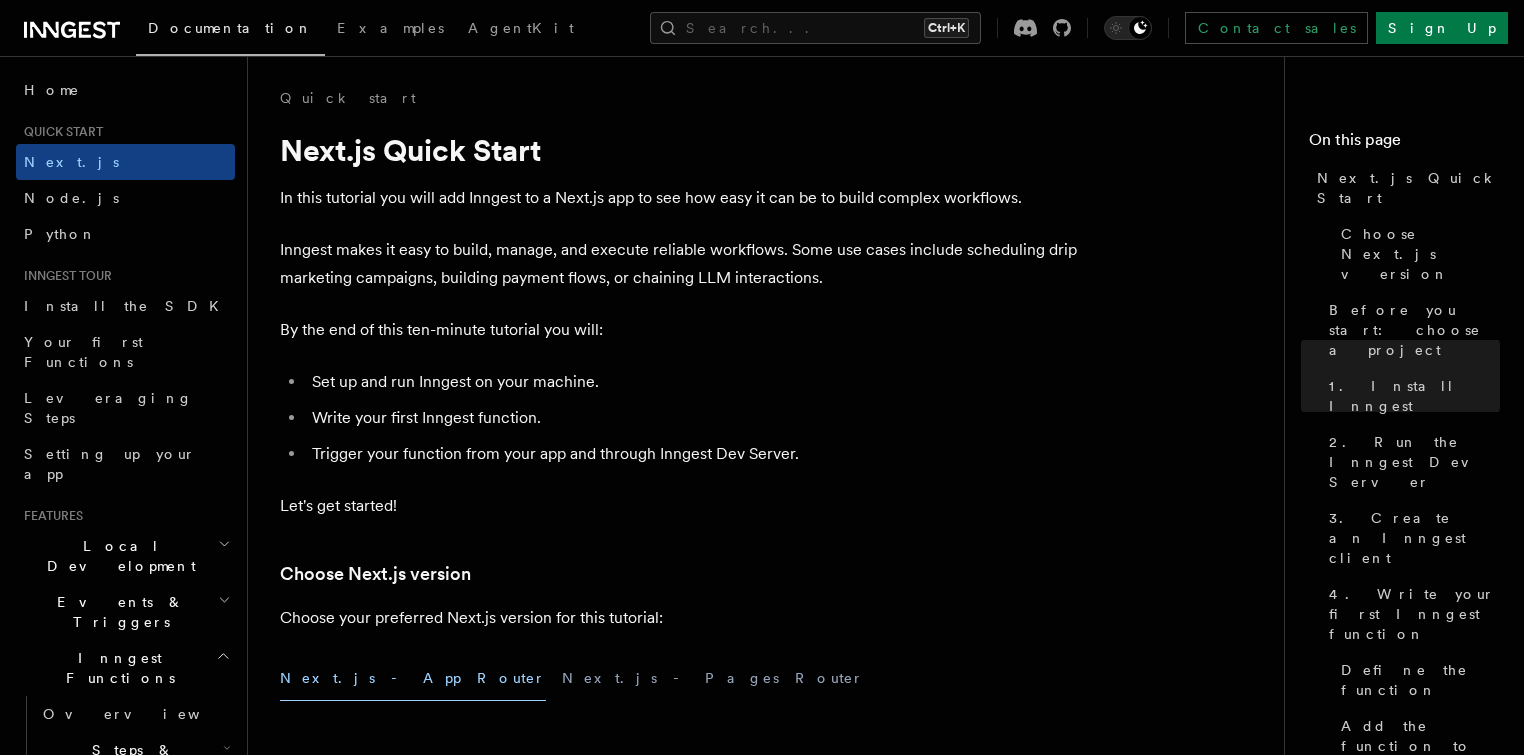 scroll, scrollTop: 2589, scrollLeft: 0, axis: vertical 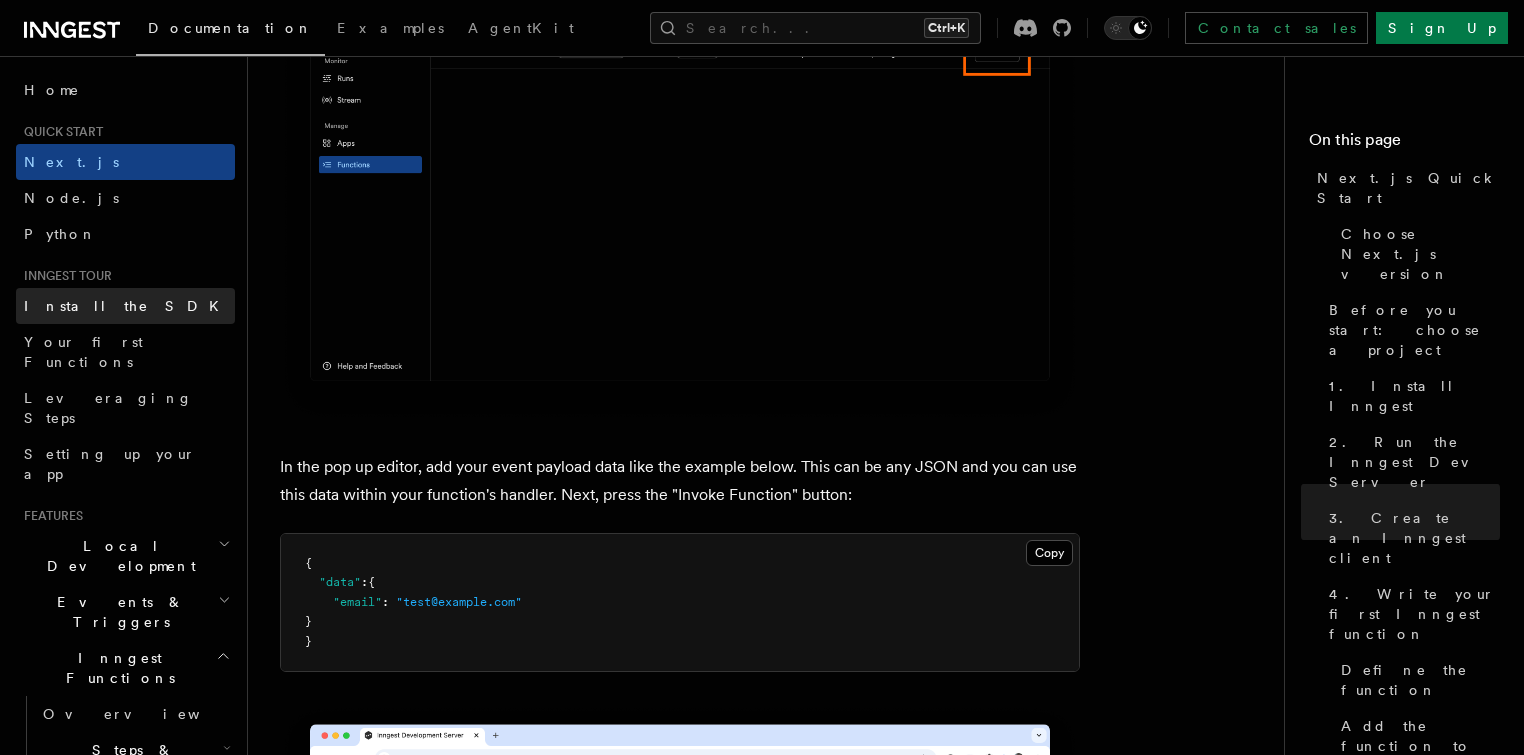 click on "Install the SDK" at bounding box center [127, 306] 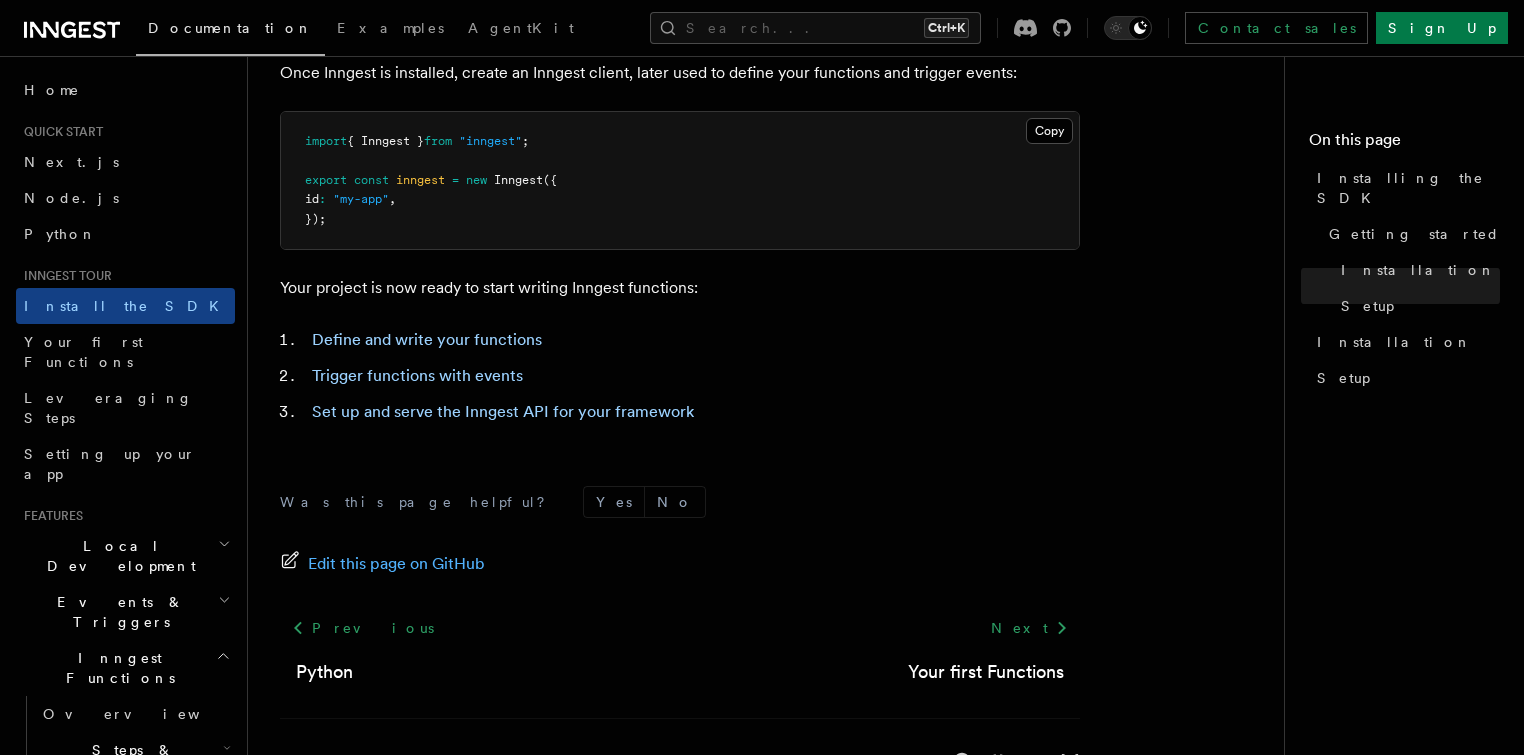 scroll, scrollTop: 906, scrollLeft: 0, axis: vertical 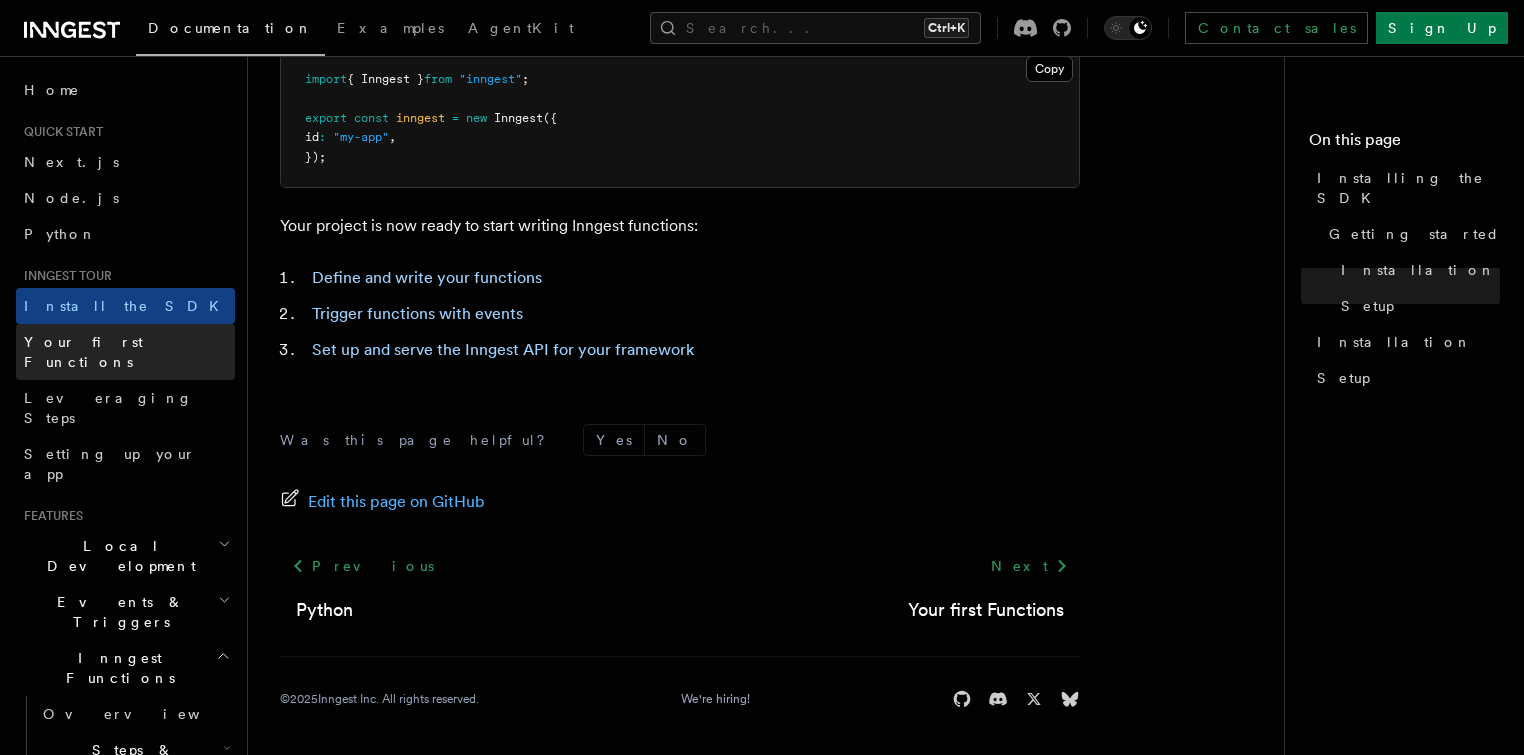 click on "Your first Functions" at bounding box center [125, 352] 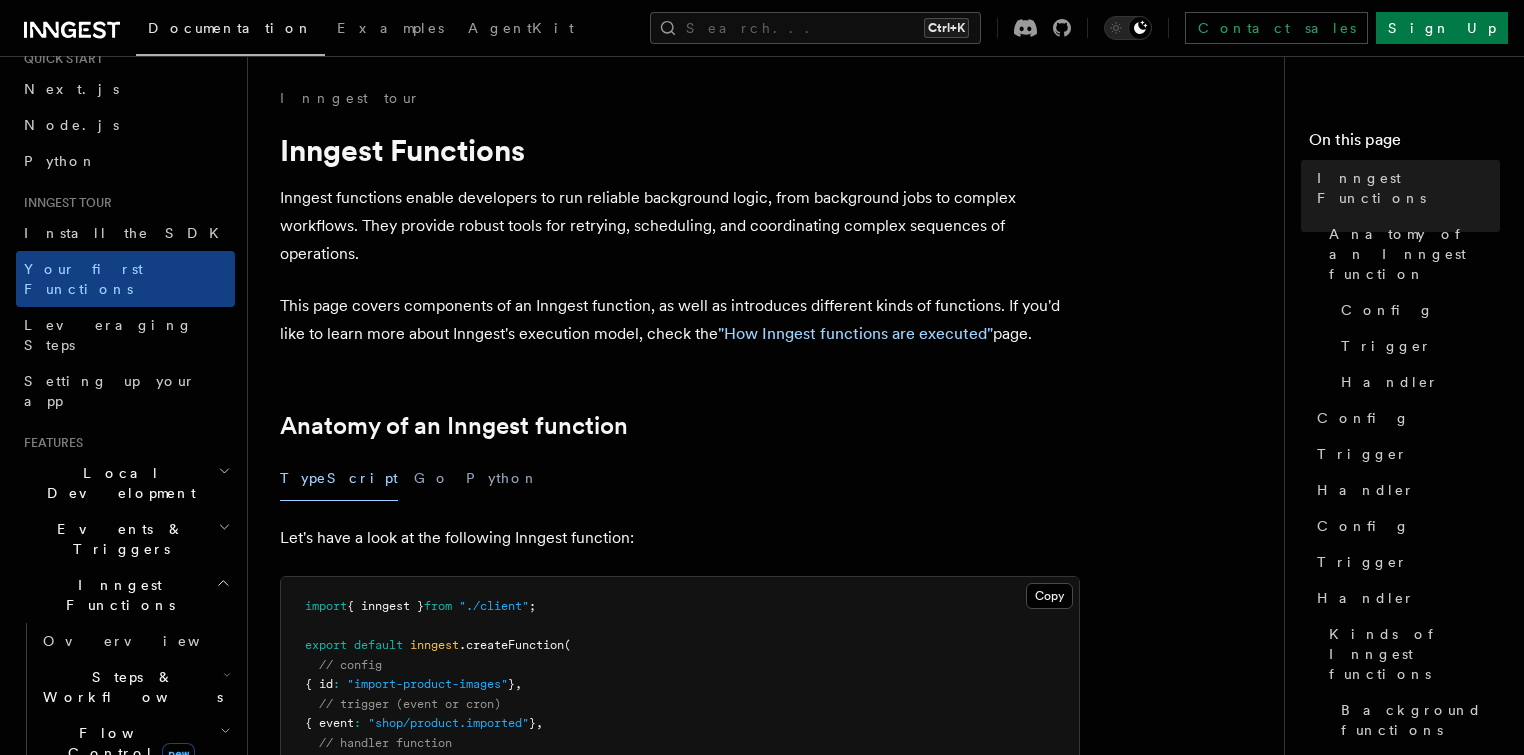 scroll, scrollTop: 192, scrollLeft: 0, axis: vertical 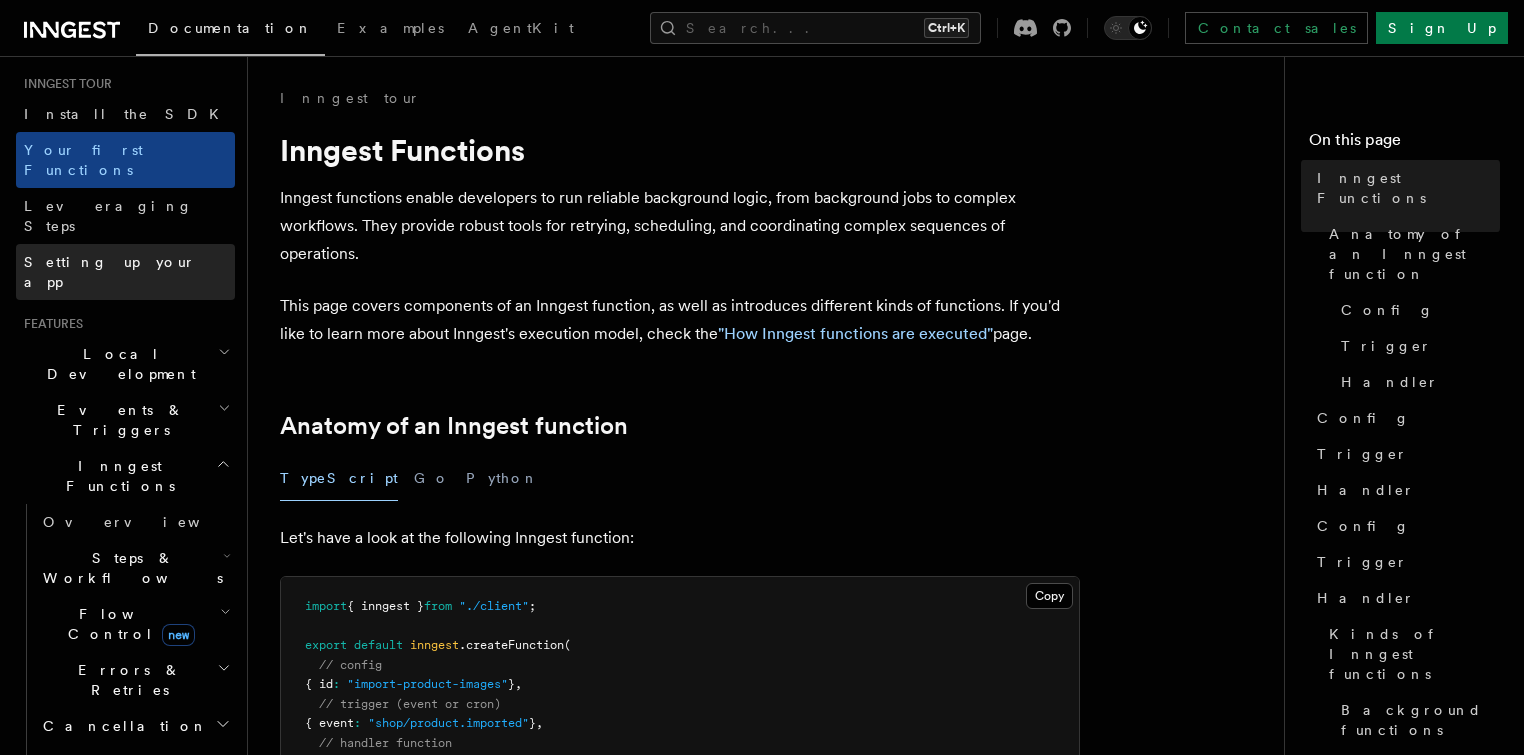 click on "Setting up your app" at bounding box center [110, 272] 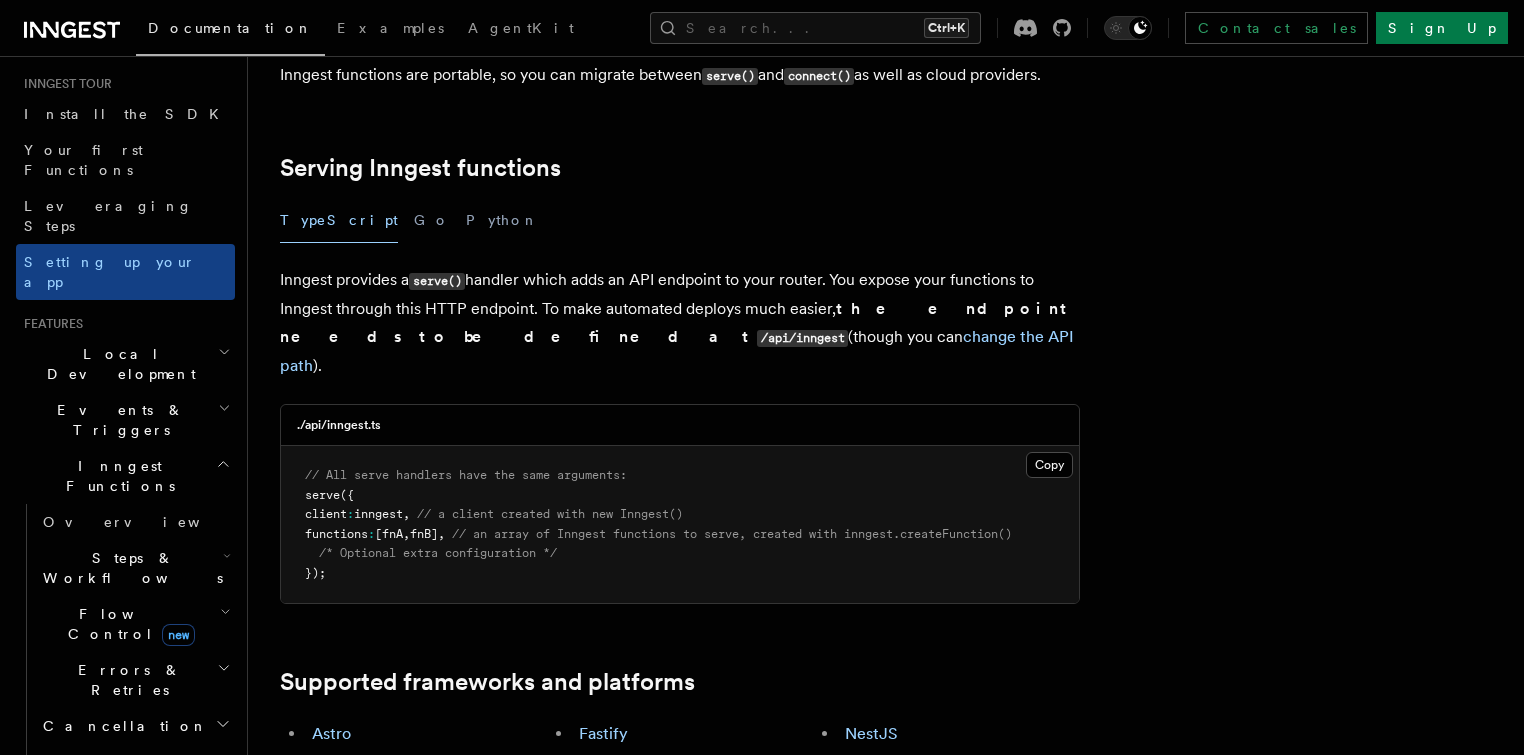 scroll, scrollTop: 768, scrollLeft: 0, axis: vertical 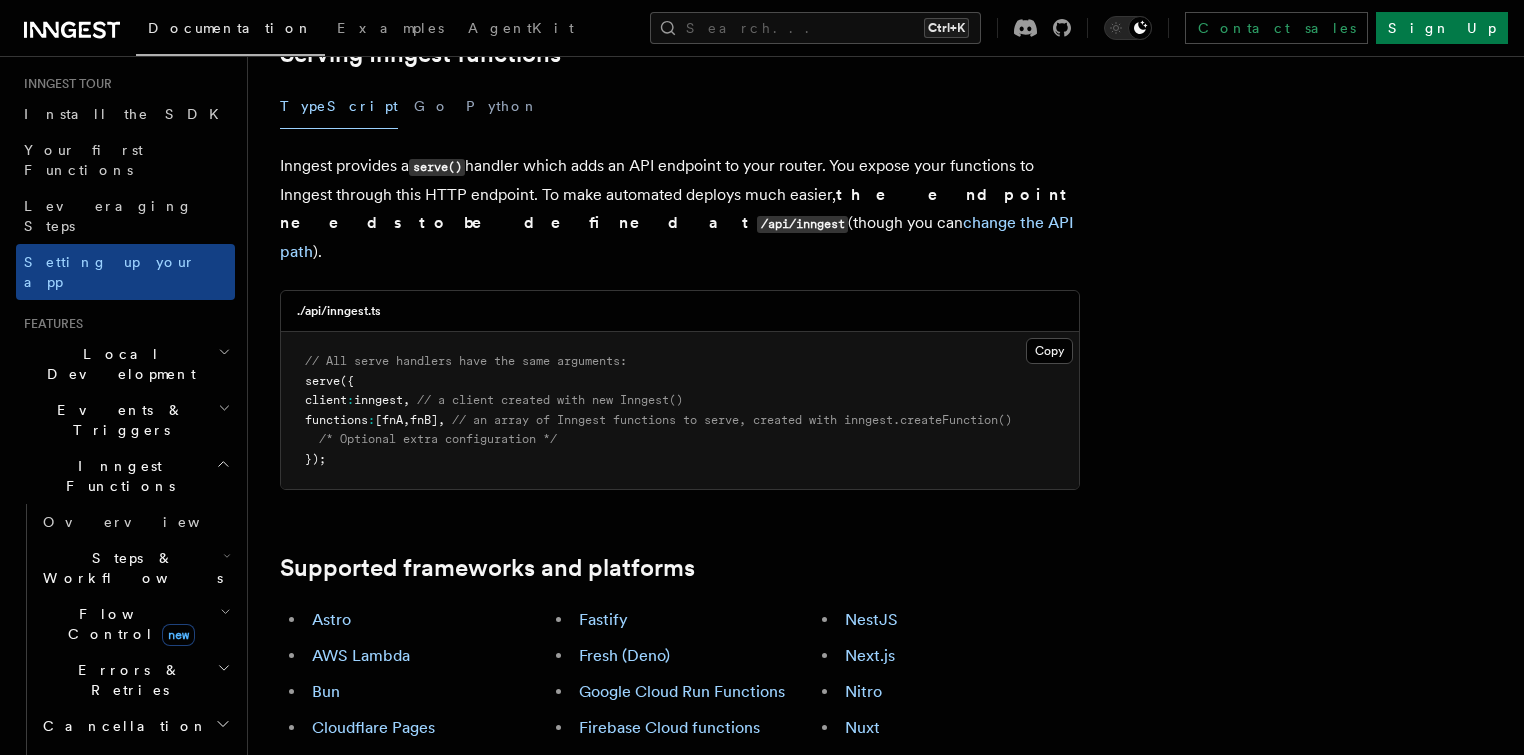 click 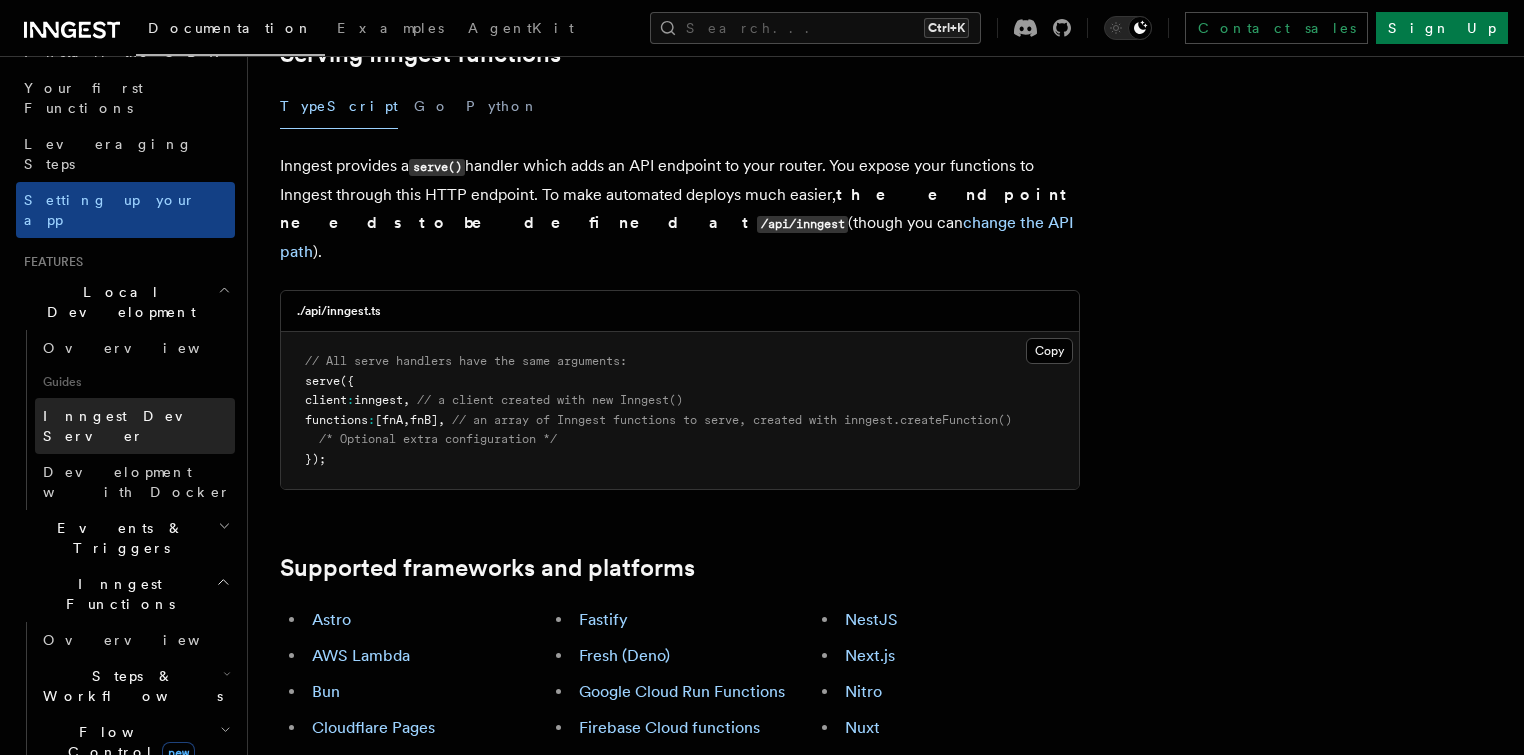 scroll, scrollTop: 288, scrollLeft: 0, axis: vertical 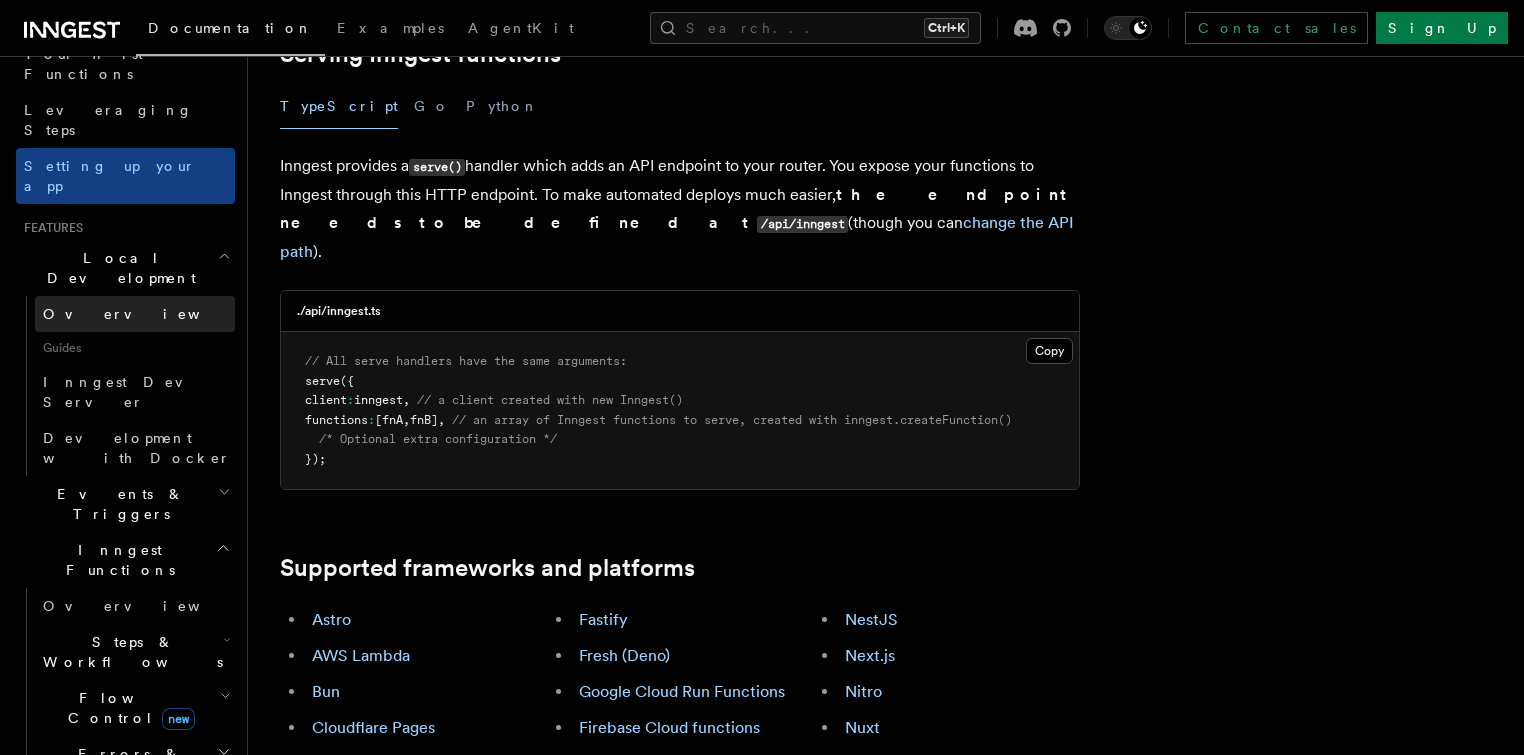 click on "Overview" at bounding box center (135, 314) 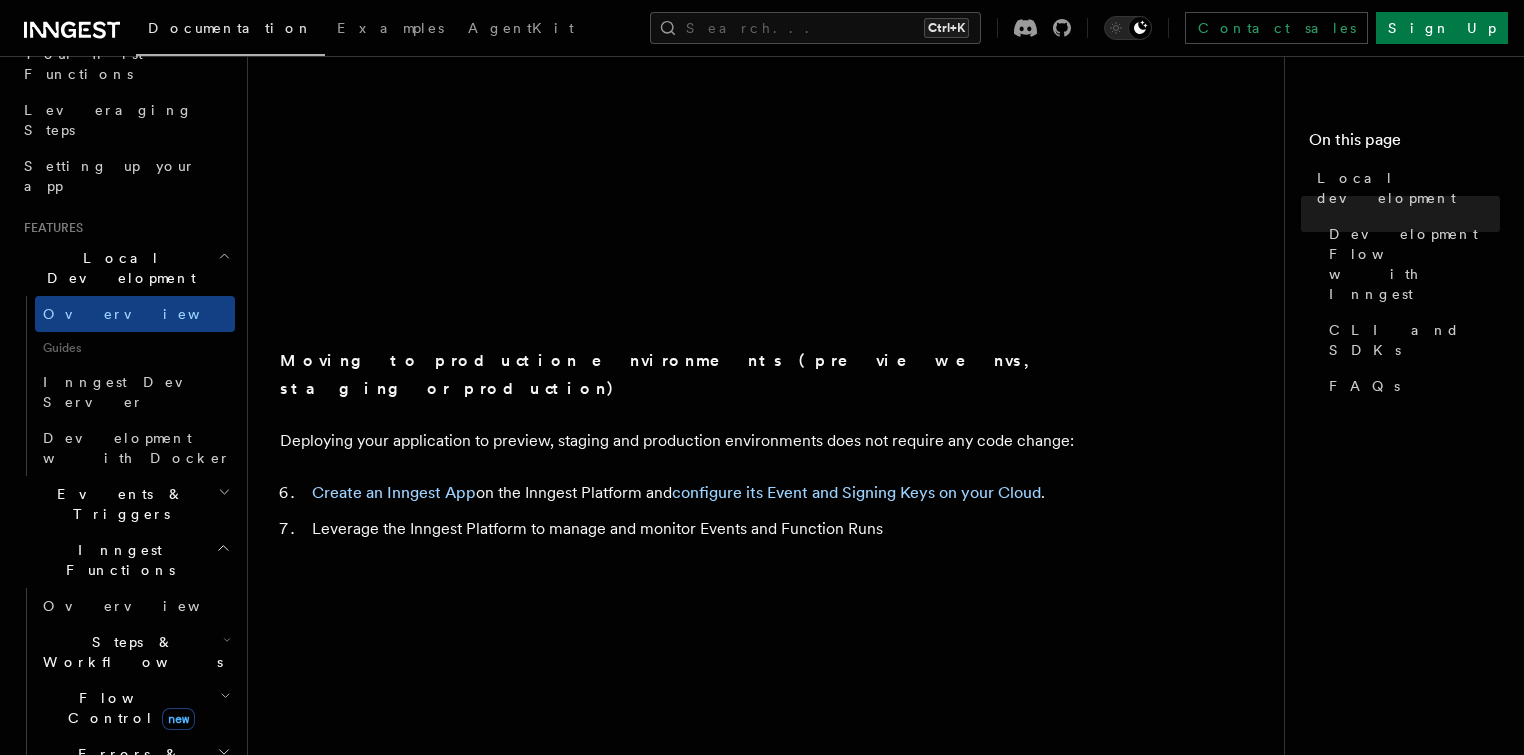 scroll, scrollTop: 1824, scrollLeft: 0, axis: vertical 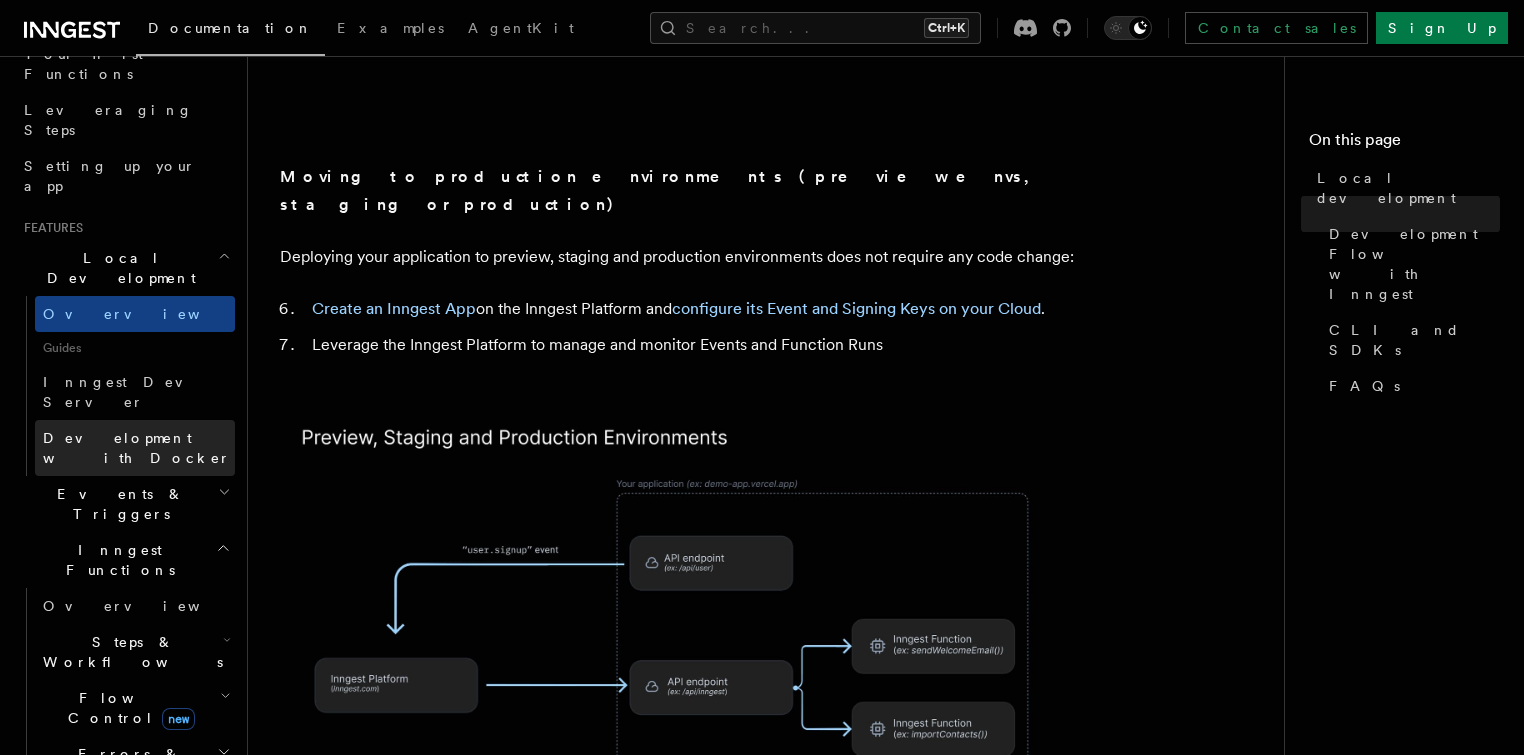 click on "Development with Docker" at bounding box center (137, 448) 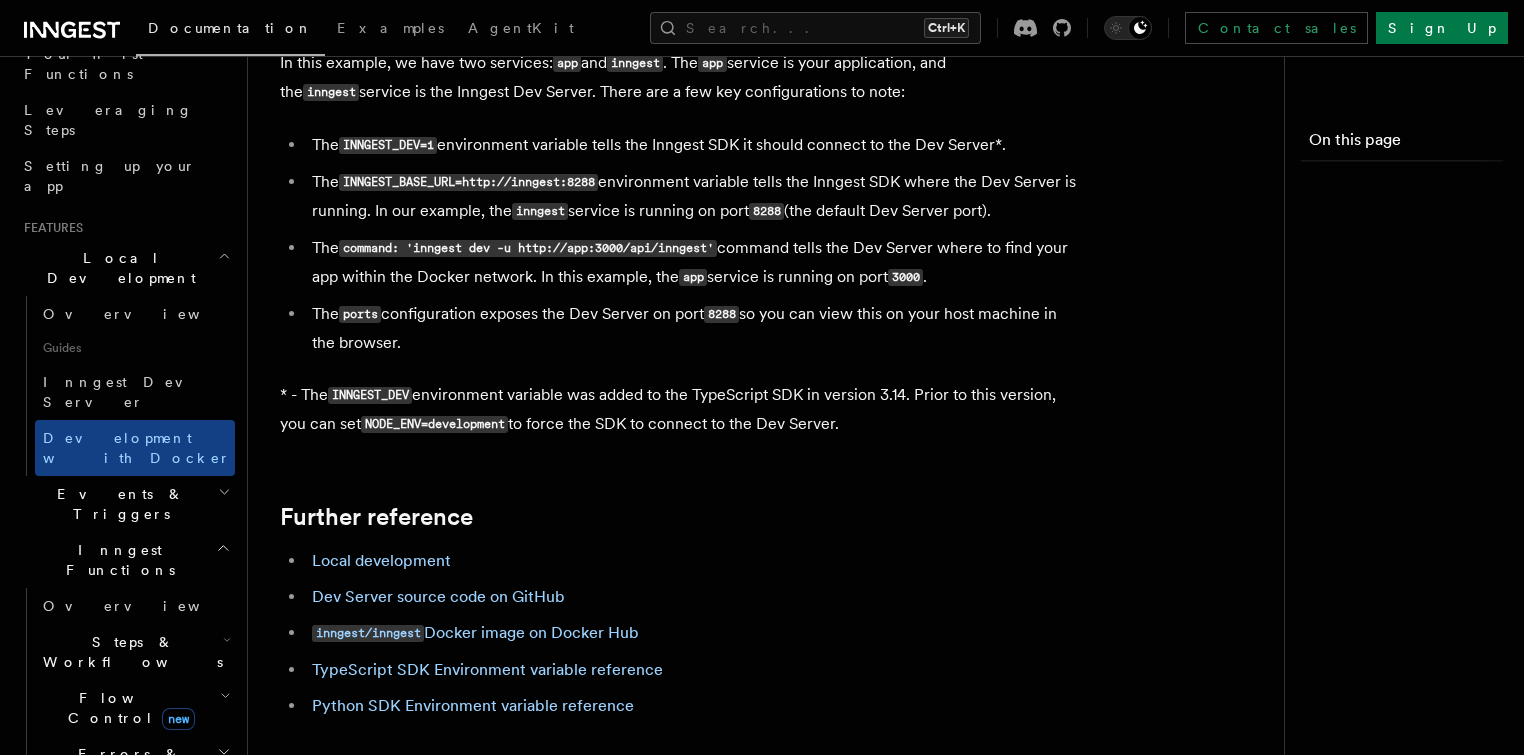 scroll, scrollTop: 0, scrollLeft: 0, axis: both 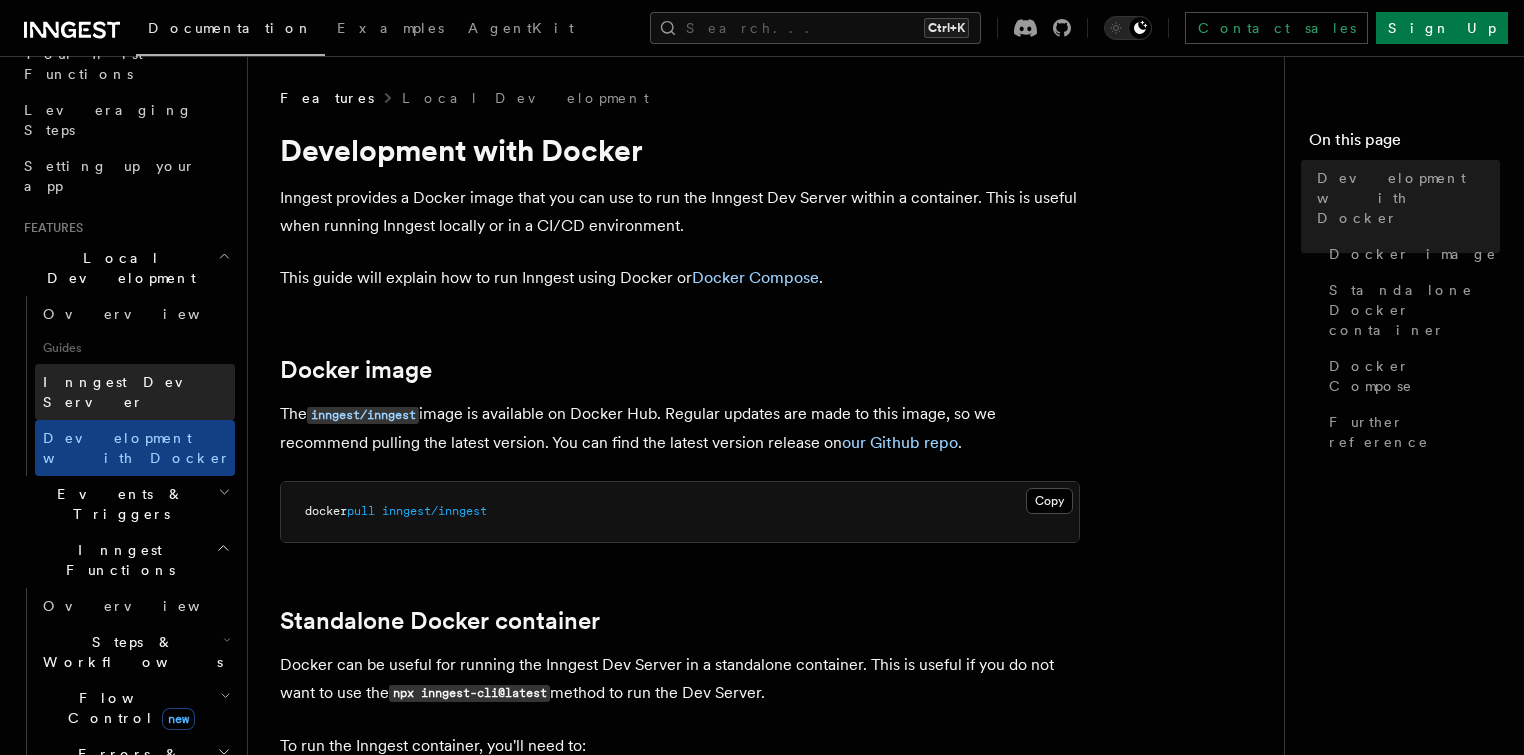 click on "Inngest Dev Server" at bounding box center (128, 392) 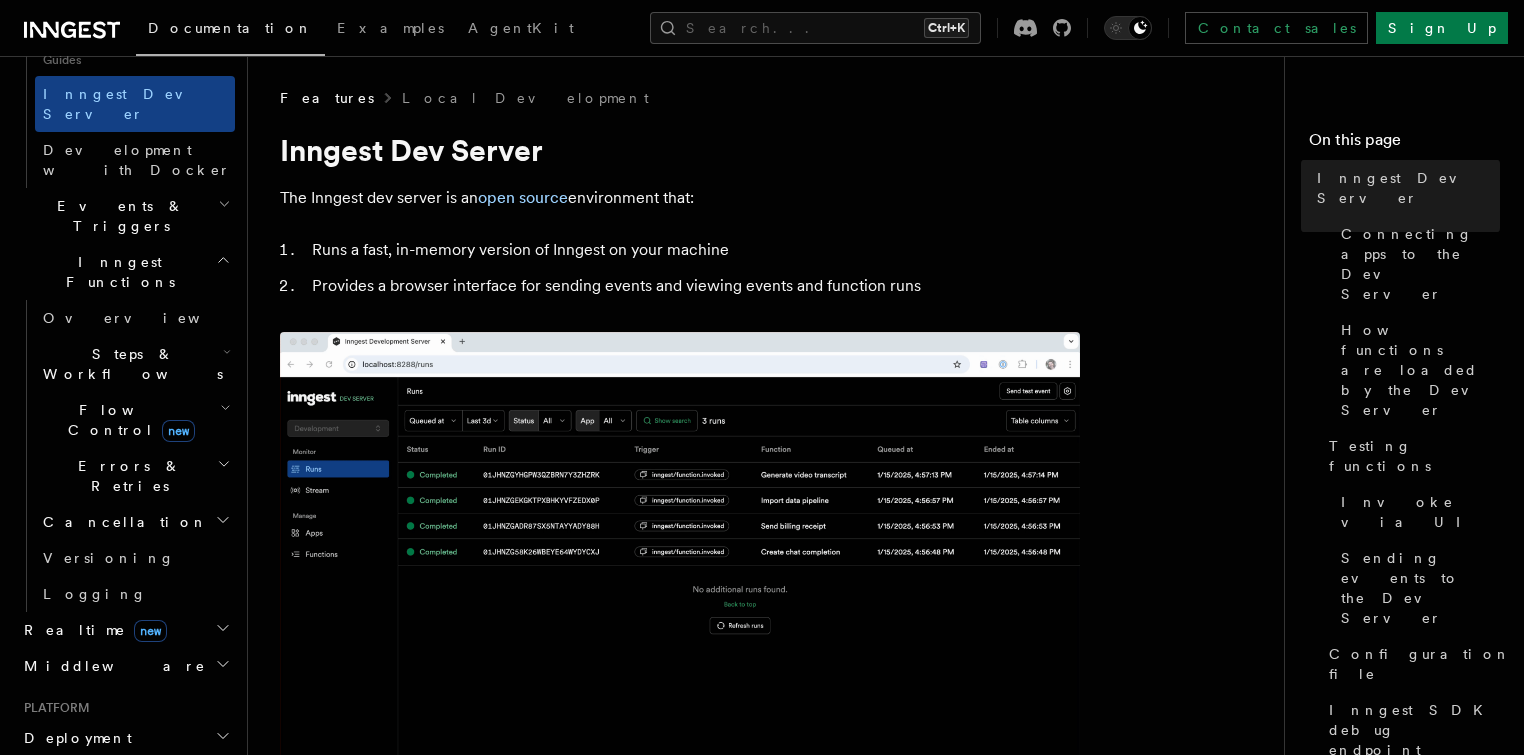 scroll, scrollTop: 768, scrollLeft: 0, axis: vertical 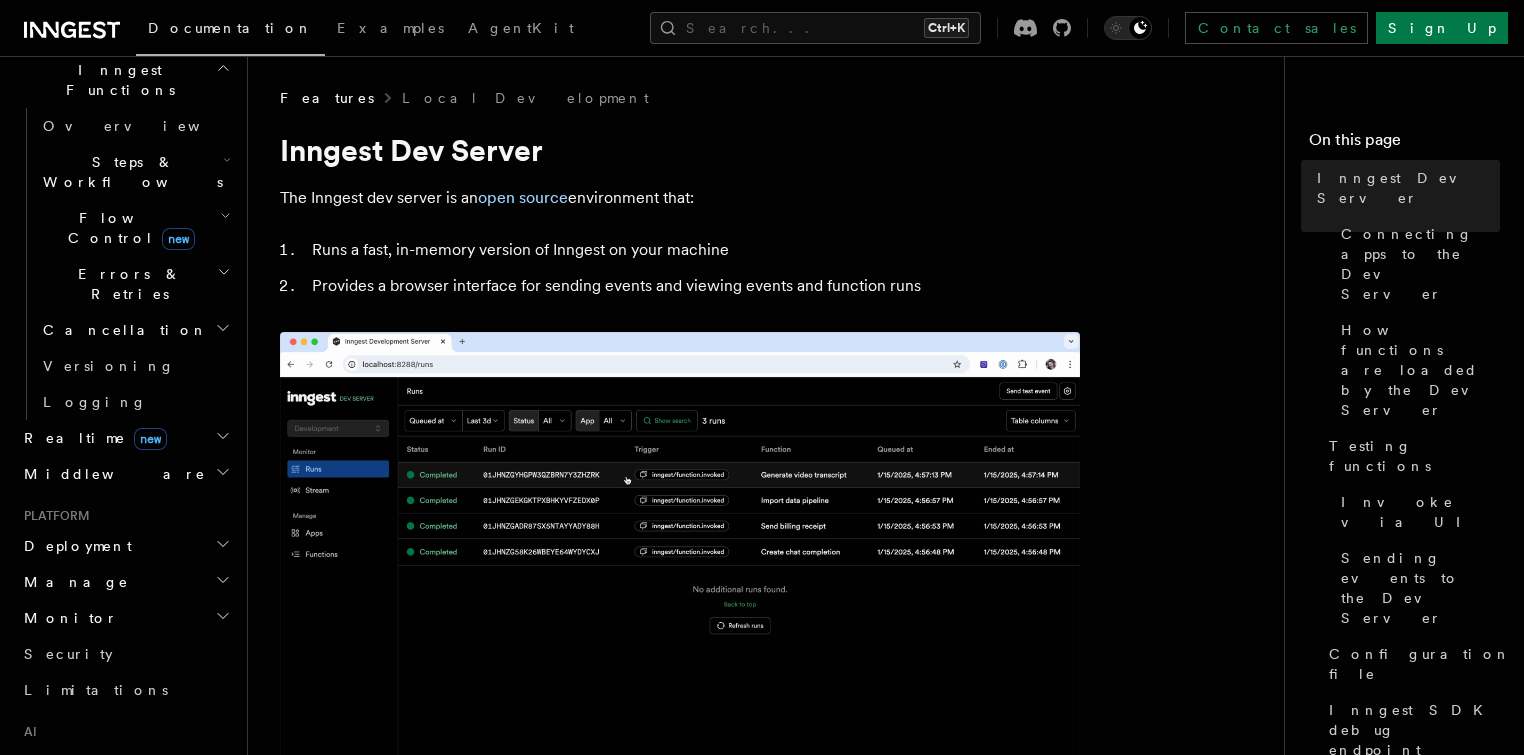 click on "Middleware" at bounding box center (125, 474) 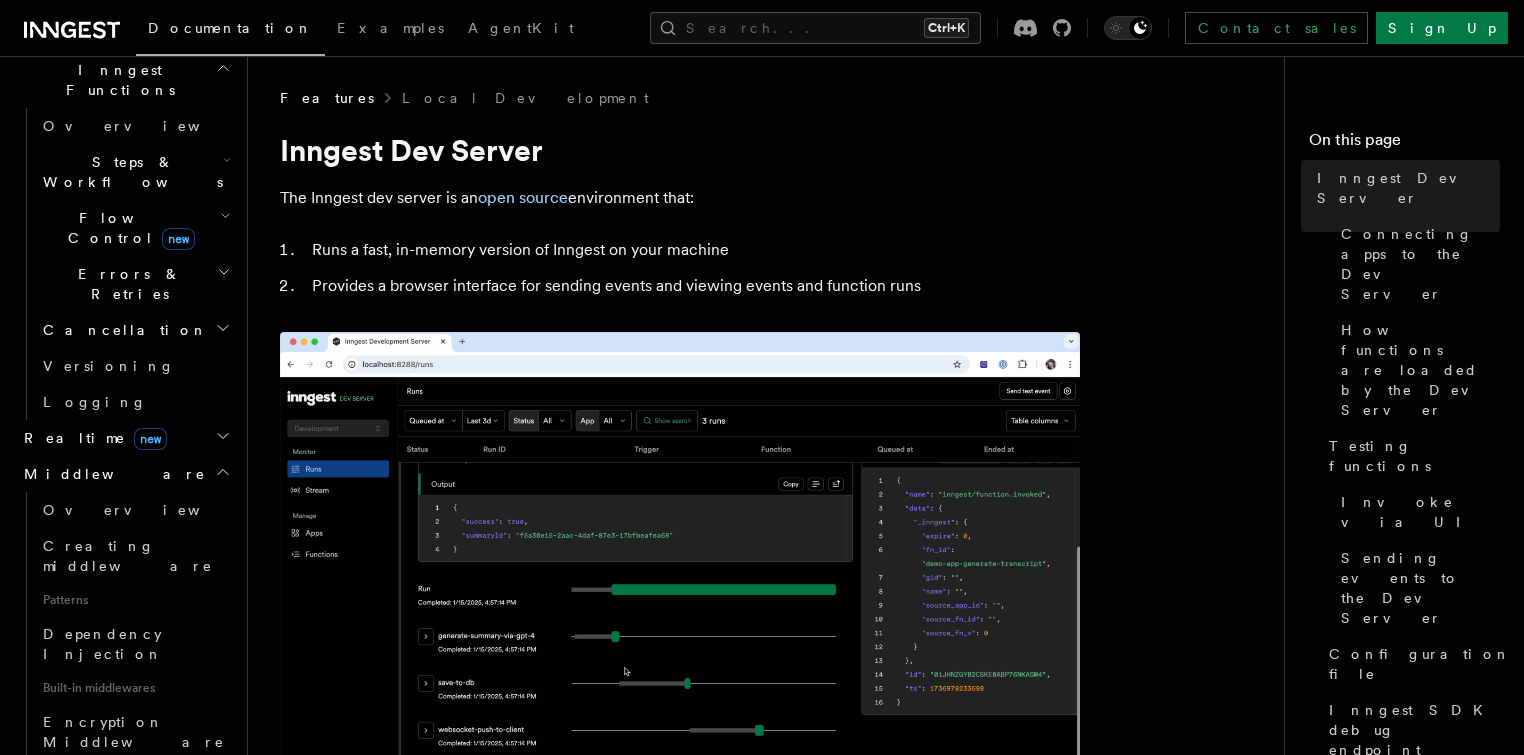 click on "Middleware" at bounding box center [125, 474] 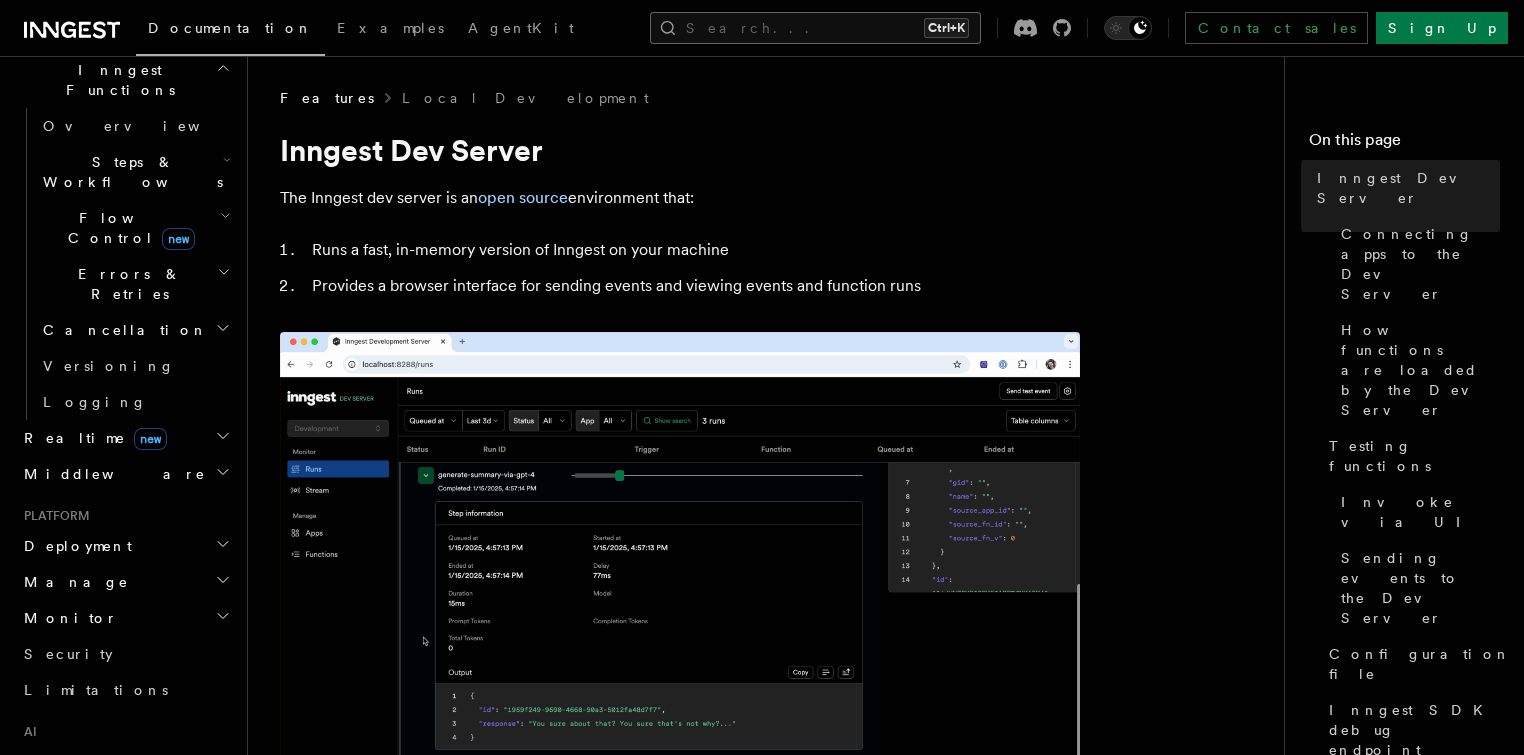 click on "Search... Ctrl+K" at bounding box center (815, 28) 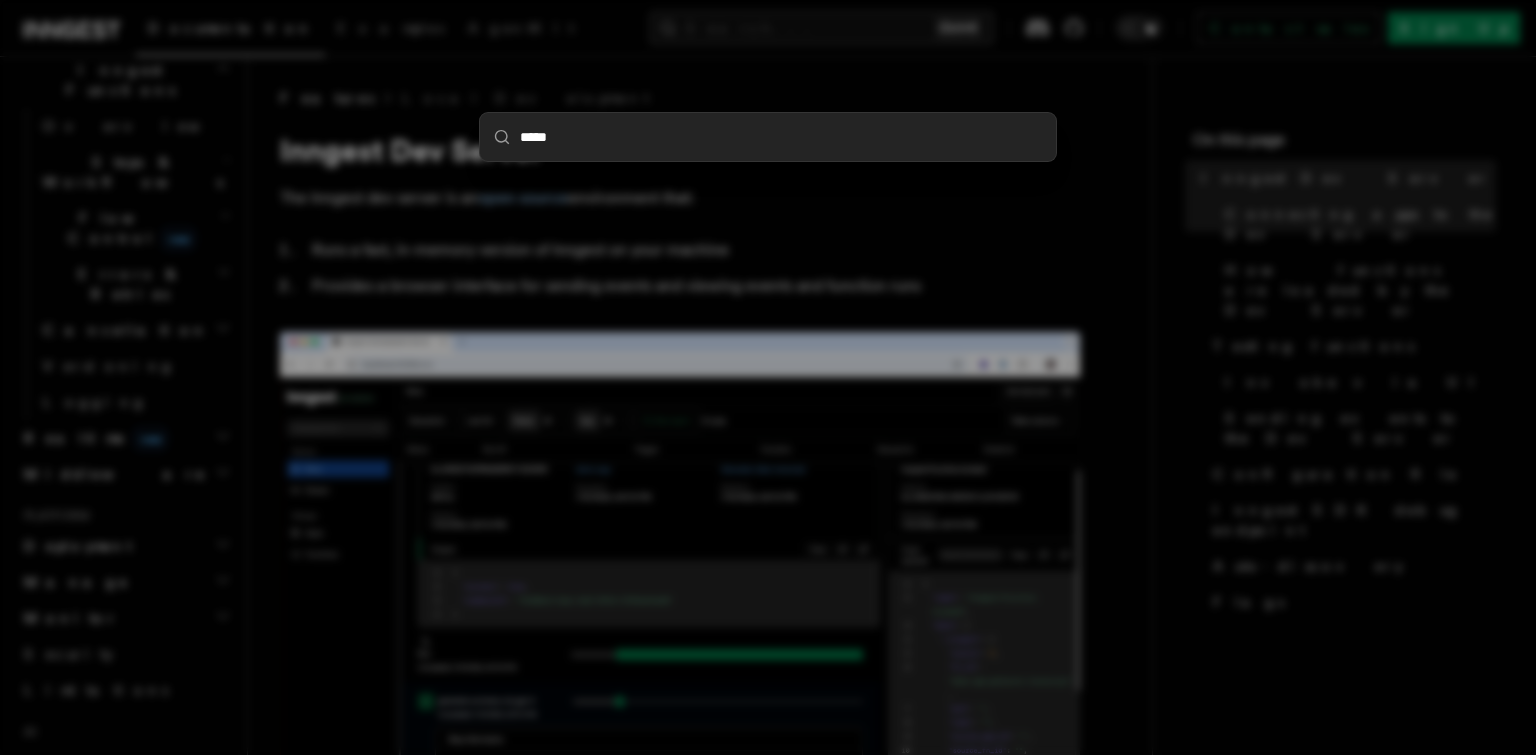 type on "******" 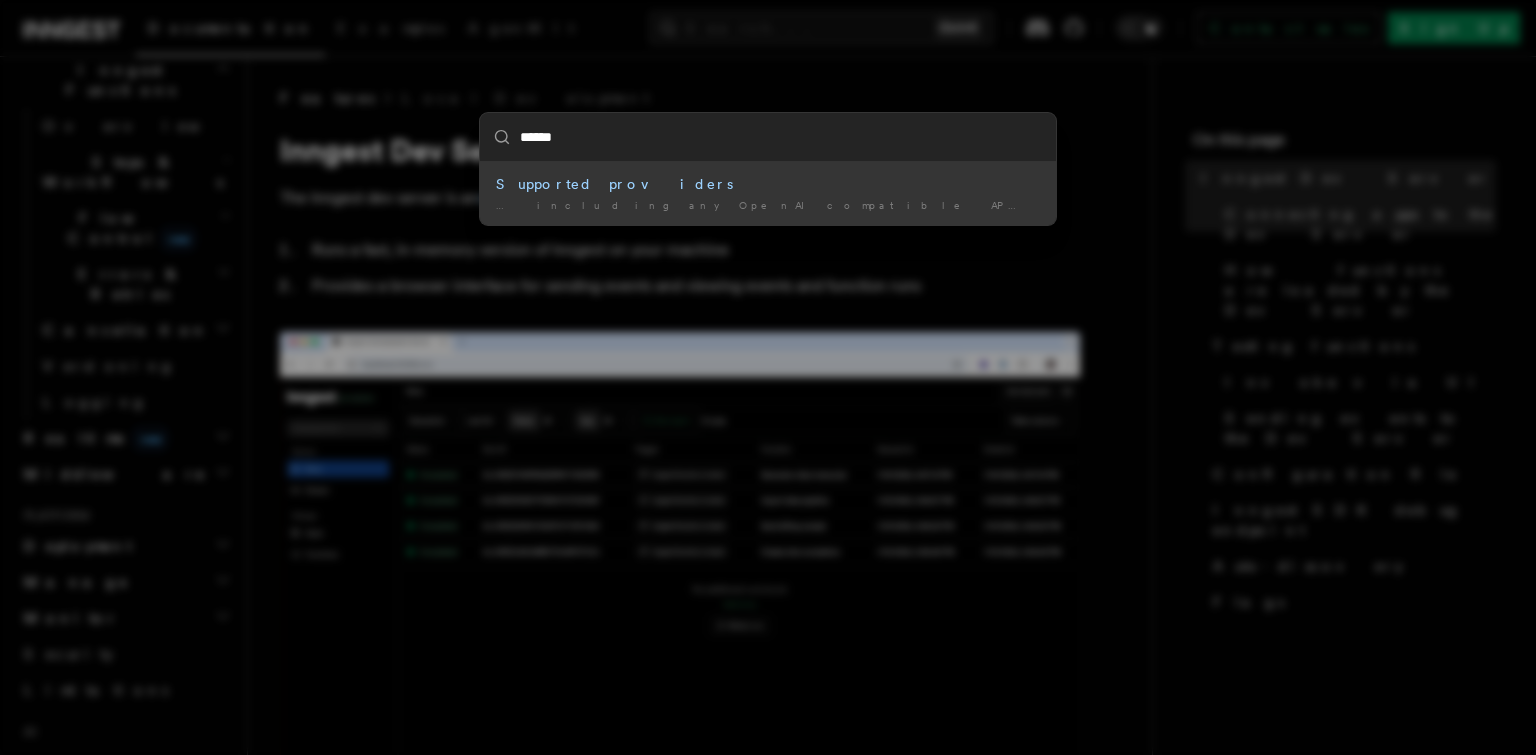 click on "Supported providers" at bounding box center (768, 184) 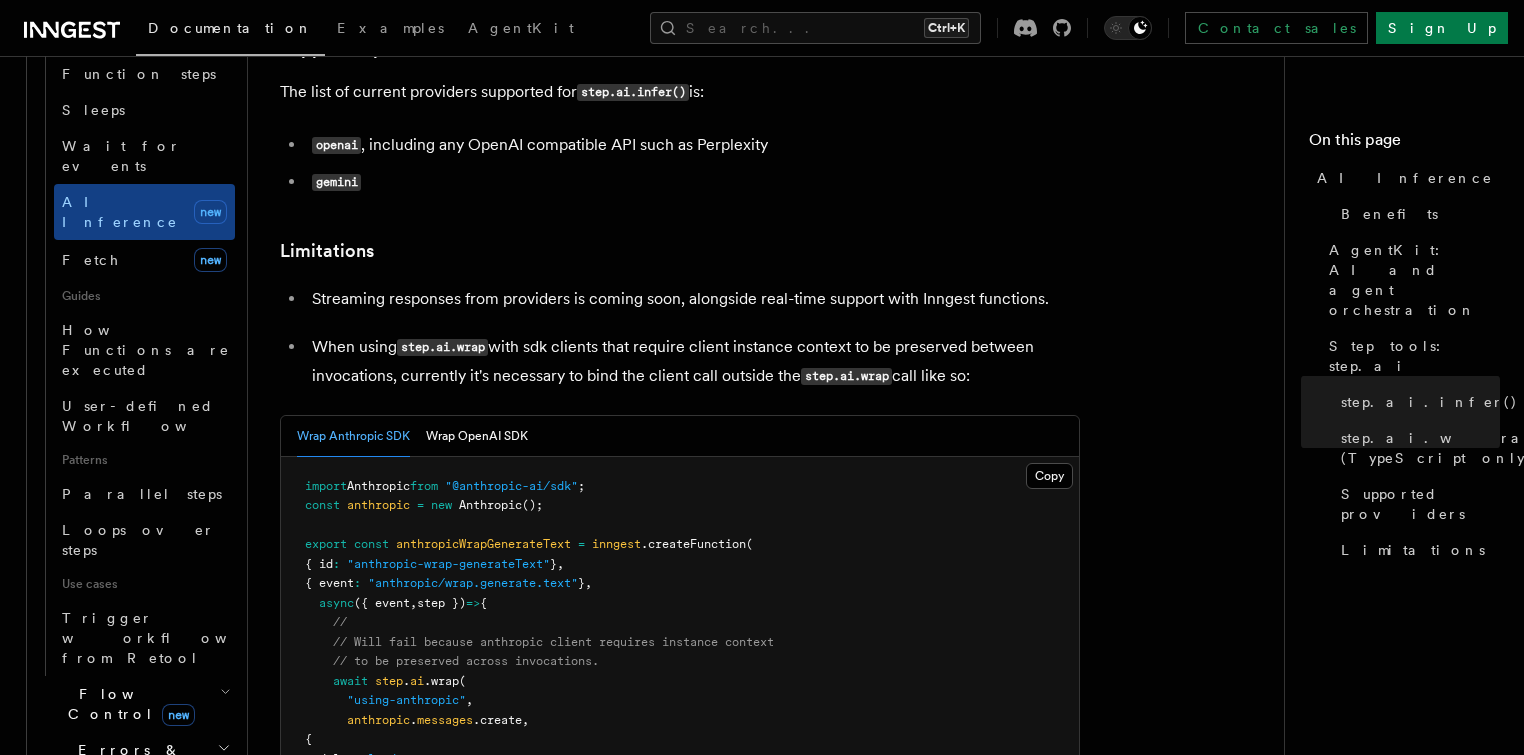 scroll, scrollTop: 3756, scrollLeft: 0, axis: vertical 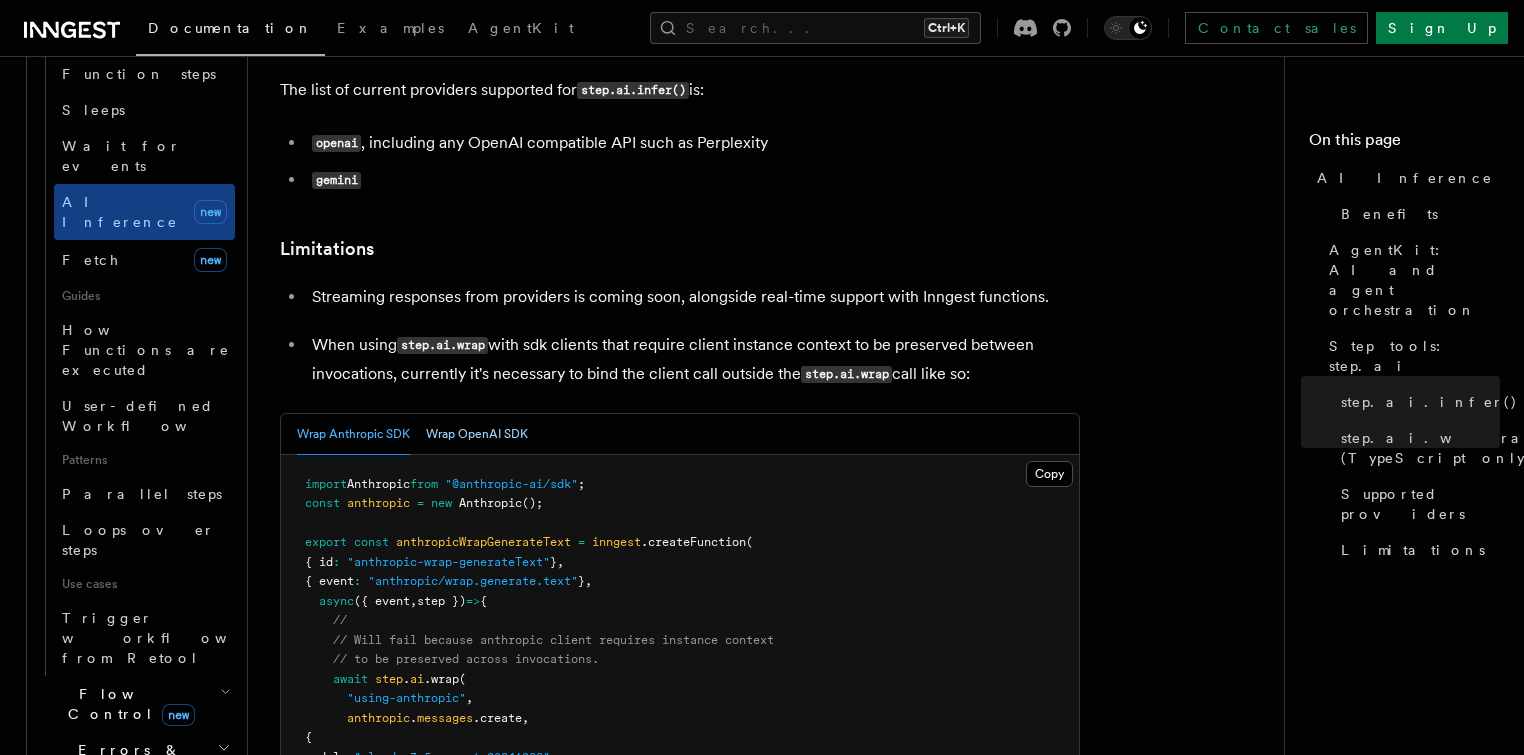 click on "Wrap OpenAI SDK" at bounding box center [477, 434] 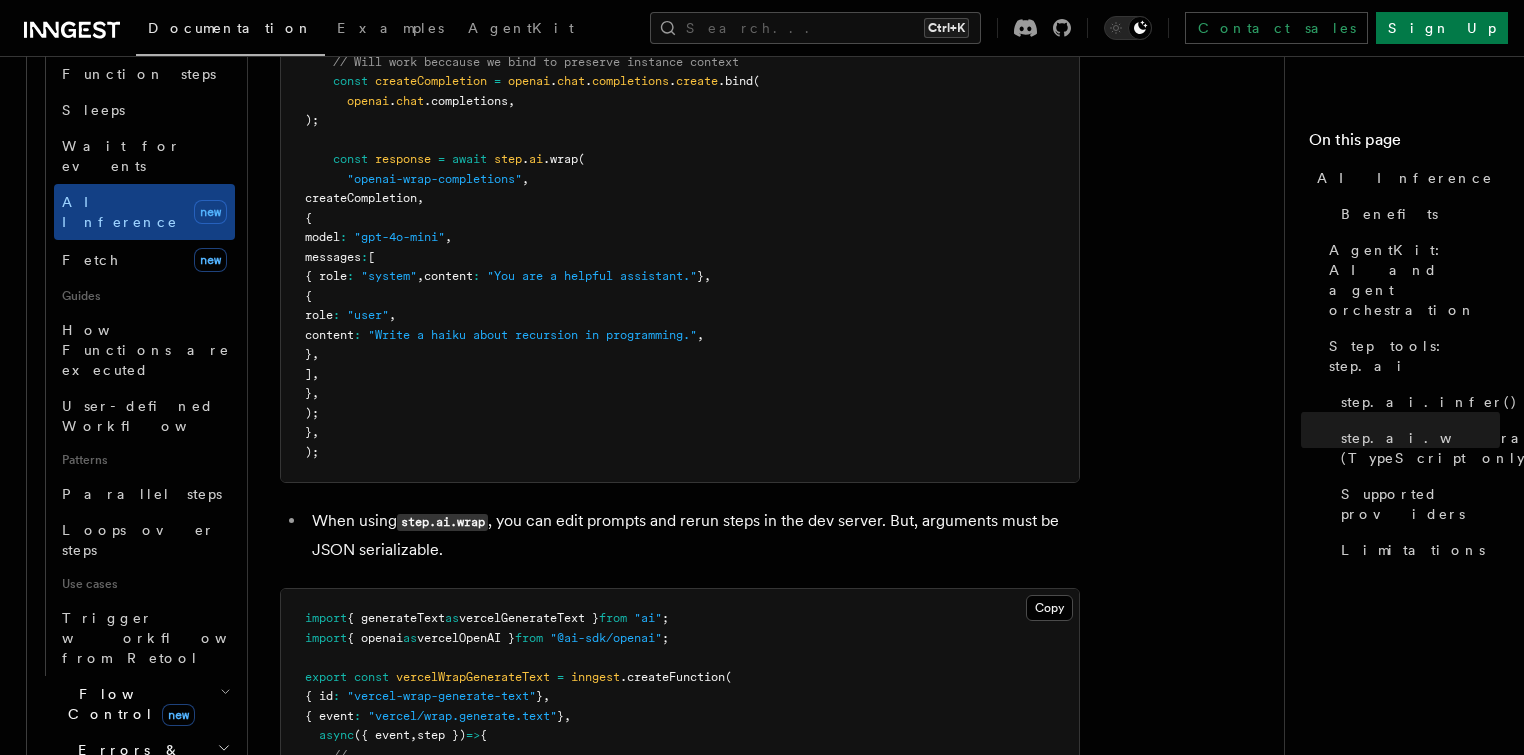 scroll, scrollTop: 4524, scrollLeft: 0, axis: vertical 